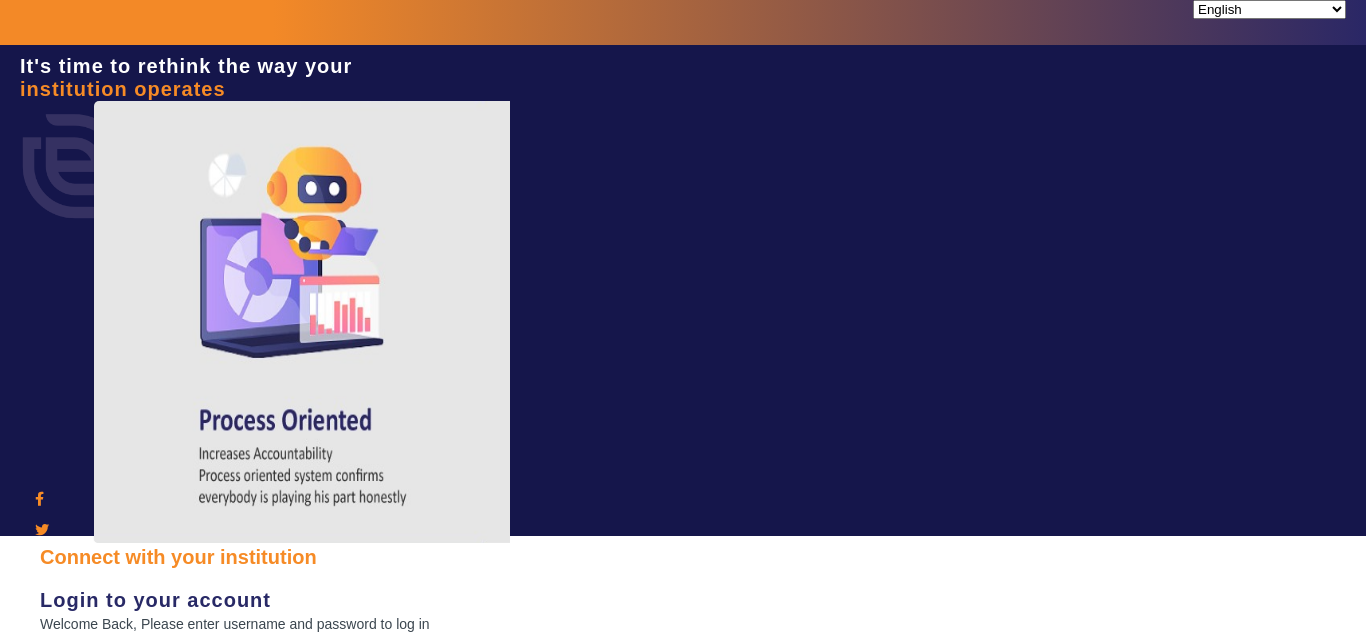 scroll, scrollTop: 0, scrollLeft: 0, axis: both 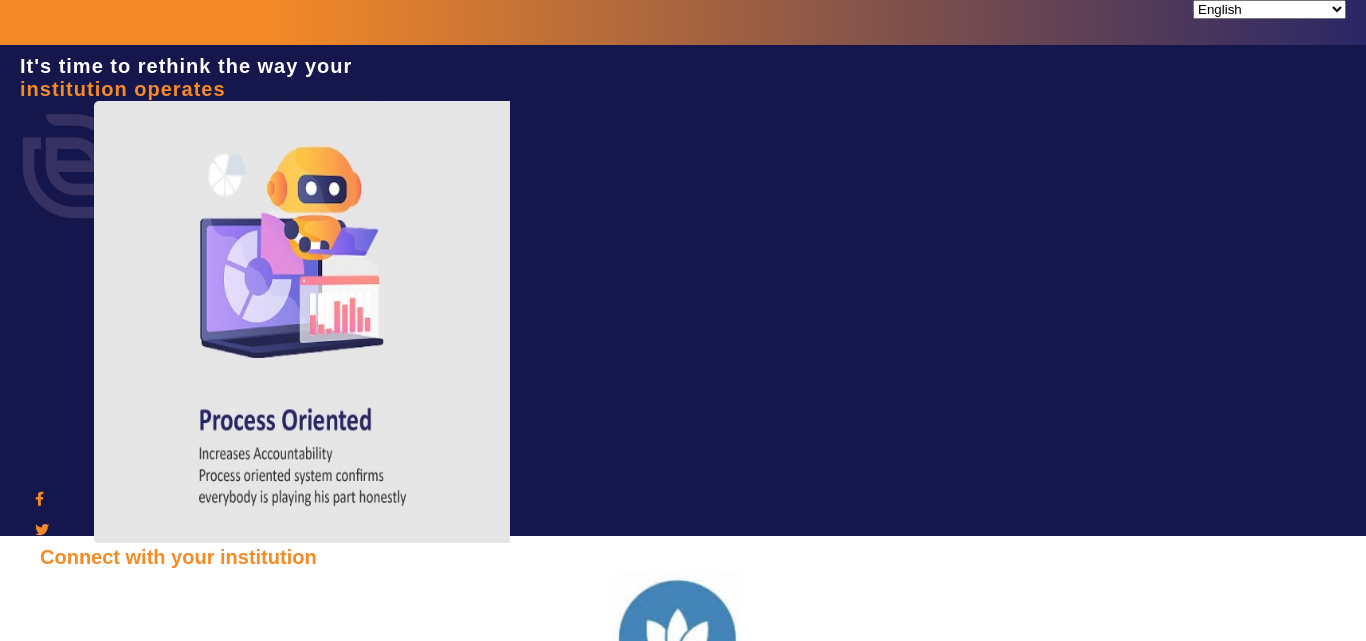 type on "[PHONE]" 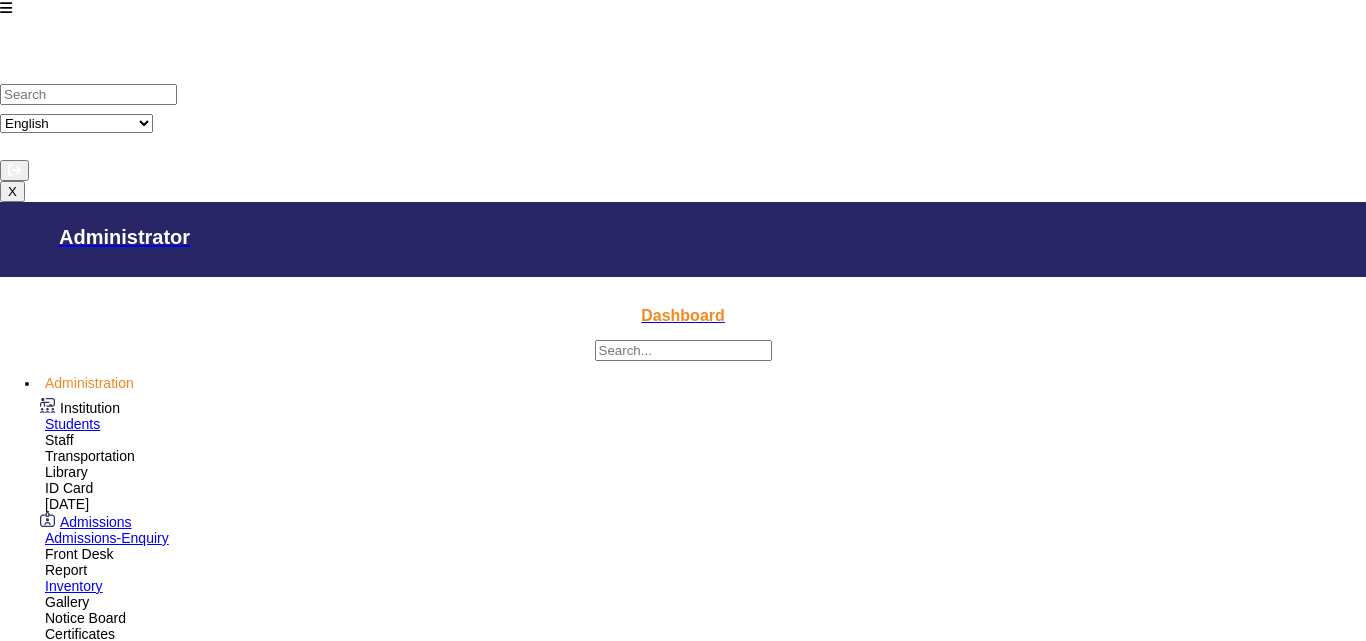 scroll, scrollTop: 33, scrollLeft: 0, axis: vertical 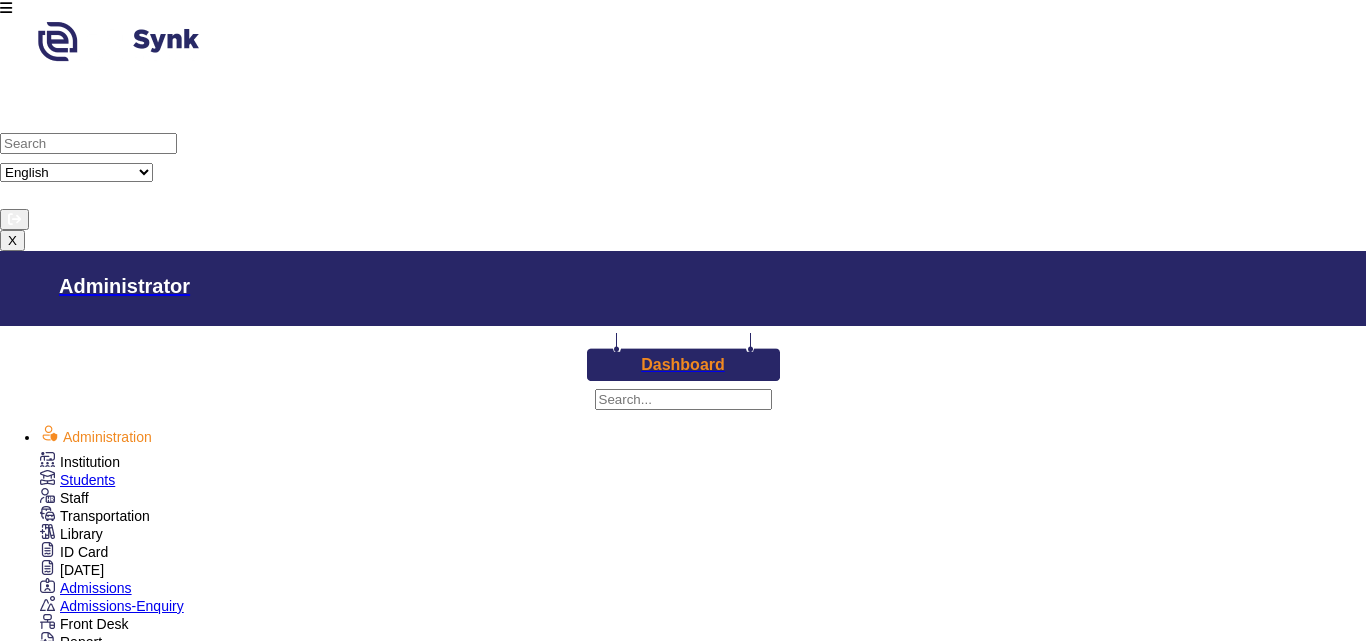 click on "ID Card" at bounding box center (80, 462) 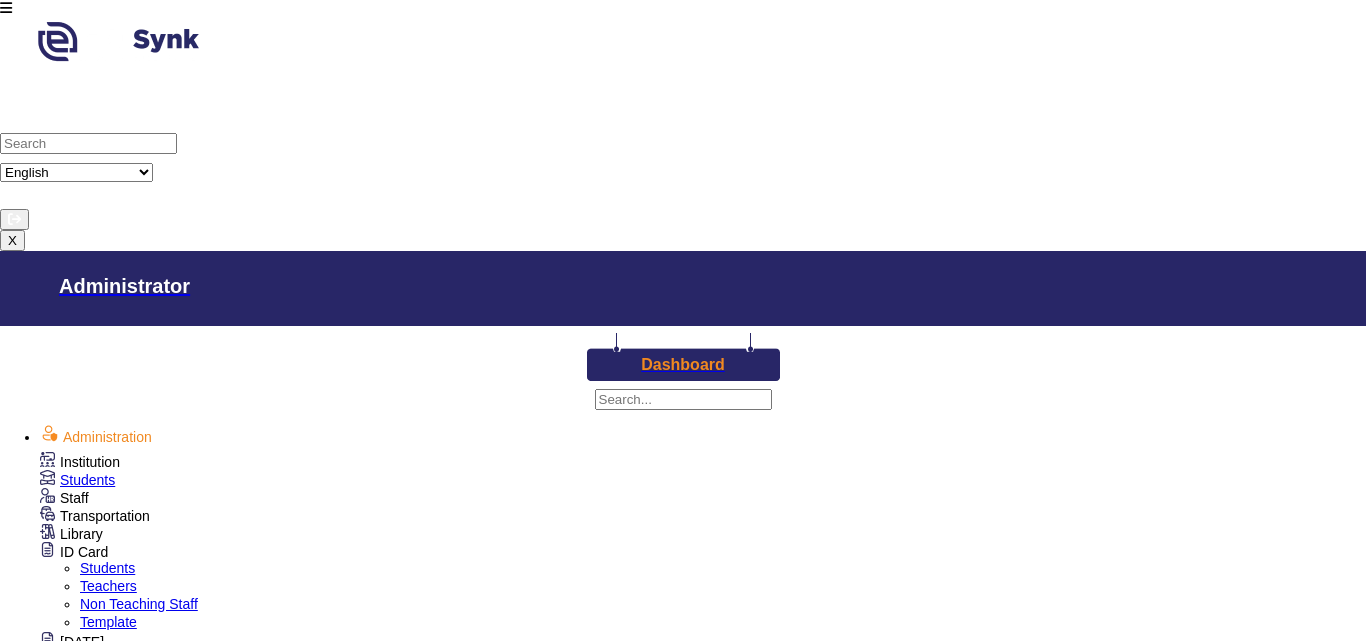 click on "Students" at bounding box center [107, 568] 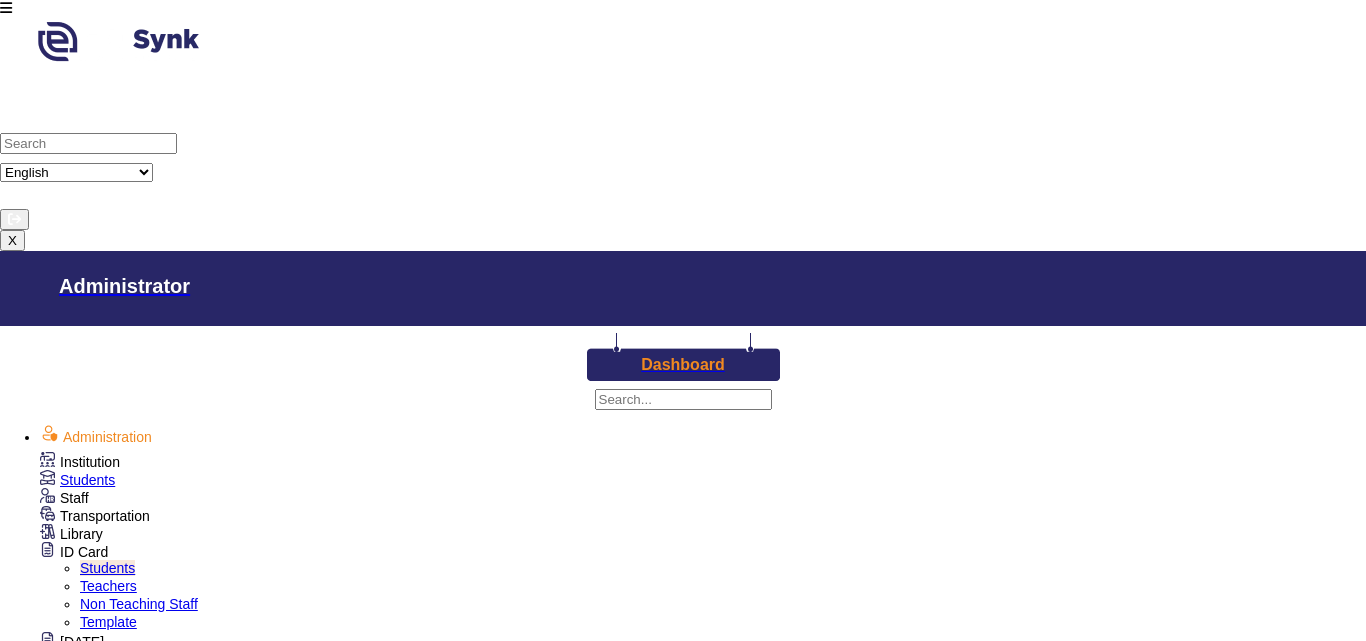 scroll, scrollTop: 0, scrollLeft: 0, axis: both 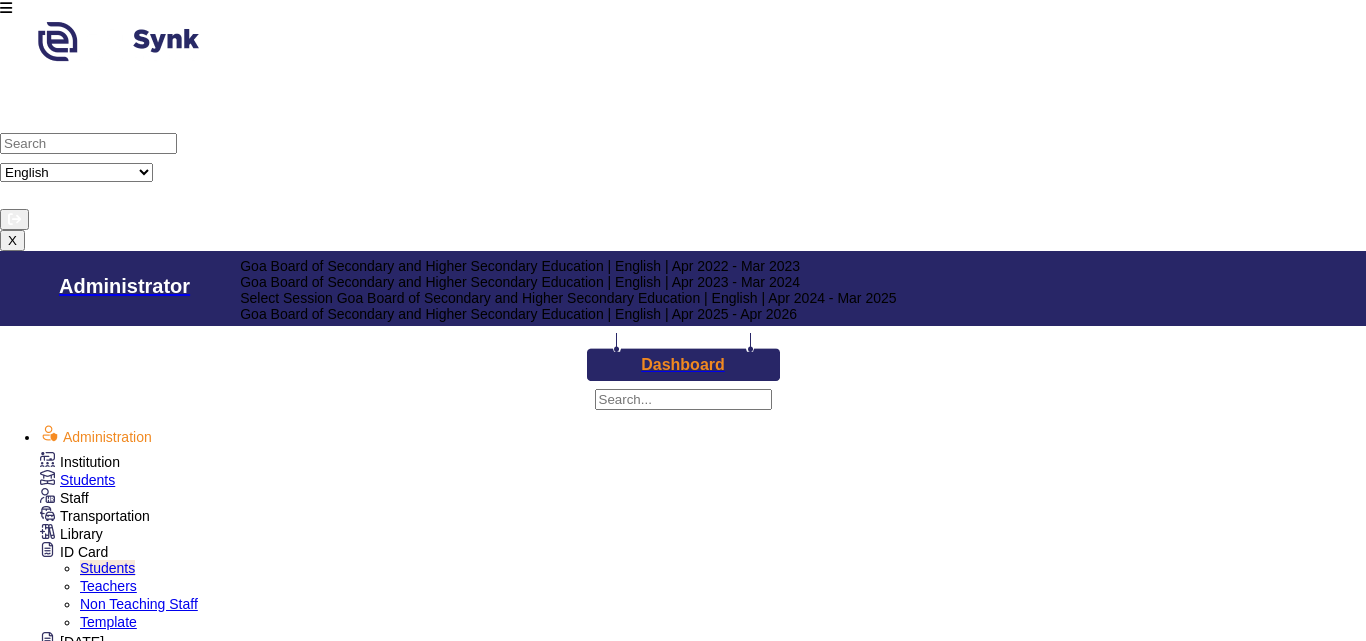 click on "Select Session  Goa Board of Secondary and Higher Secondary Education | English | Apr 2025 - Apr 2026" at bounding box center [683, 1469] 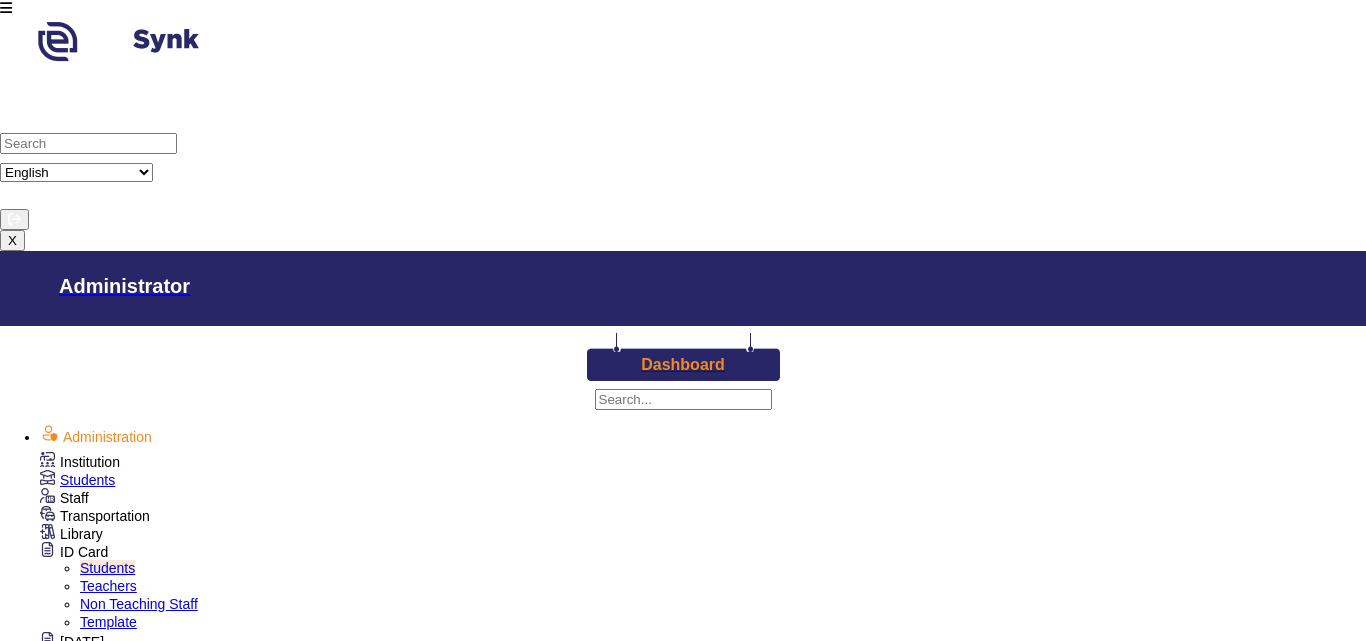 scroll, scrollTop: 0, scrollLeft: 0, axis: both 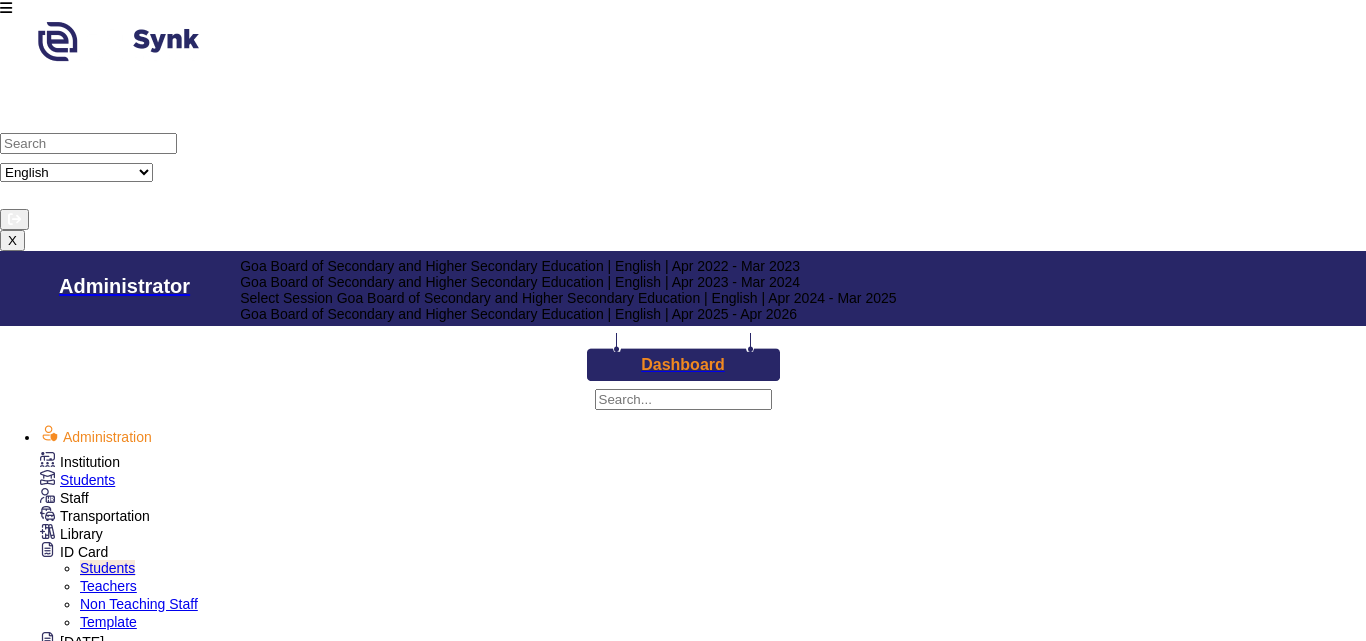 click on "Goa Board of Secondary and Higher Secondary Education | English | Apr 2025 - Apr 2026" at bounding box center (792, 314) 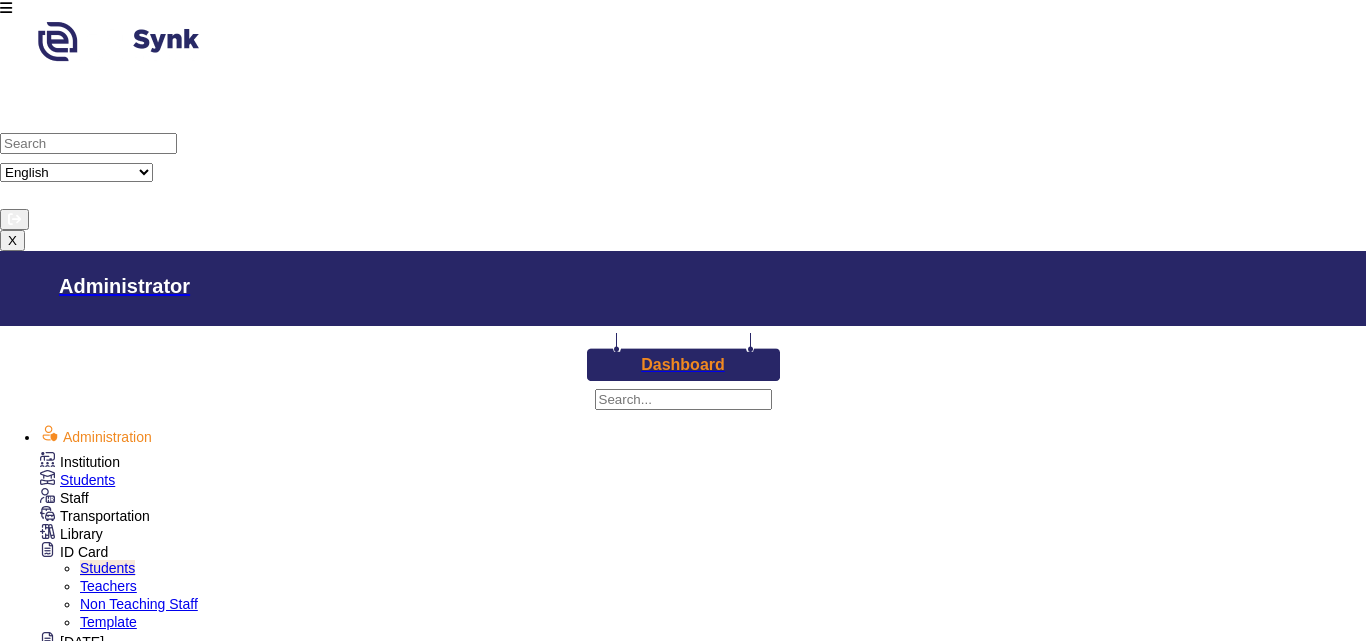 click on "Standard XII" at bounding box center (1016, 1501) 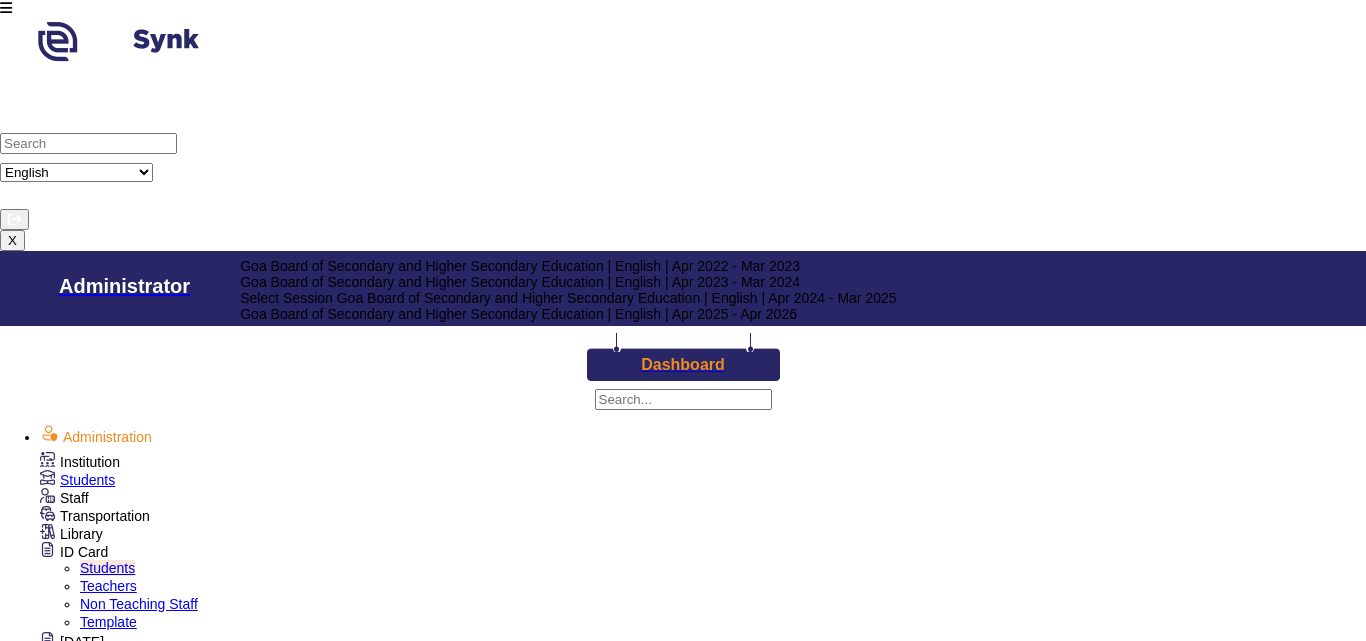 click at bounding box center [683, 1469] 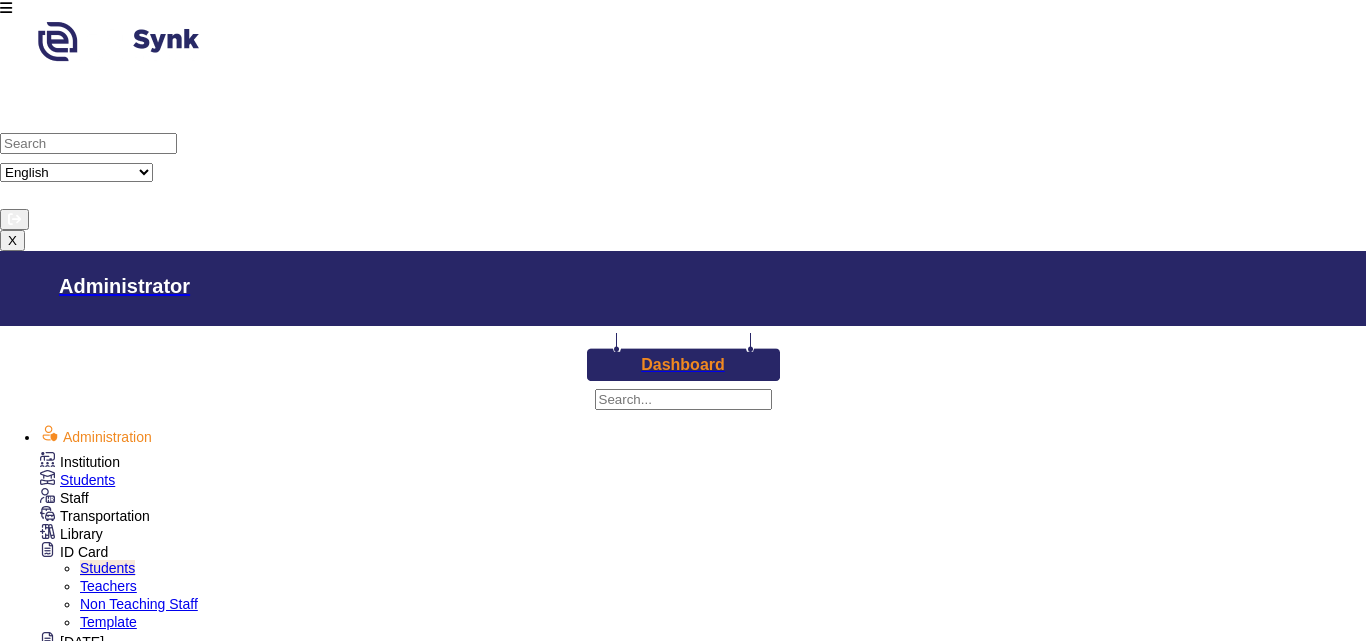 scroll, scrollTop: 0, scrollLeft: 0, axis: both 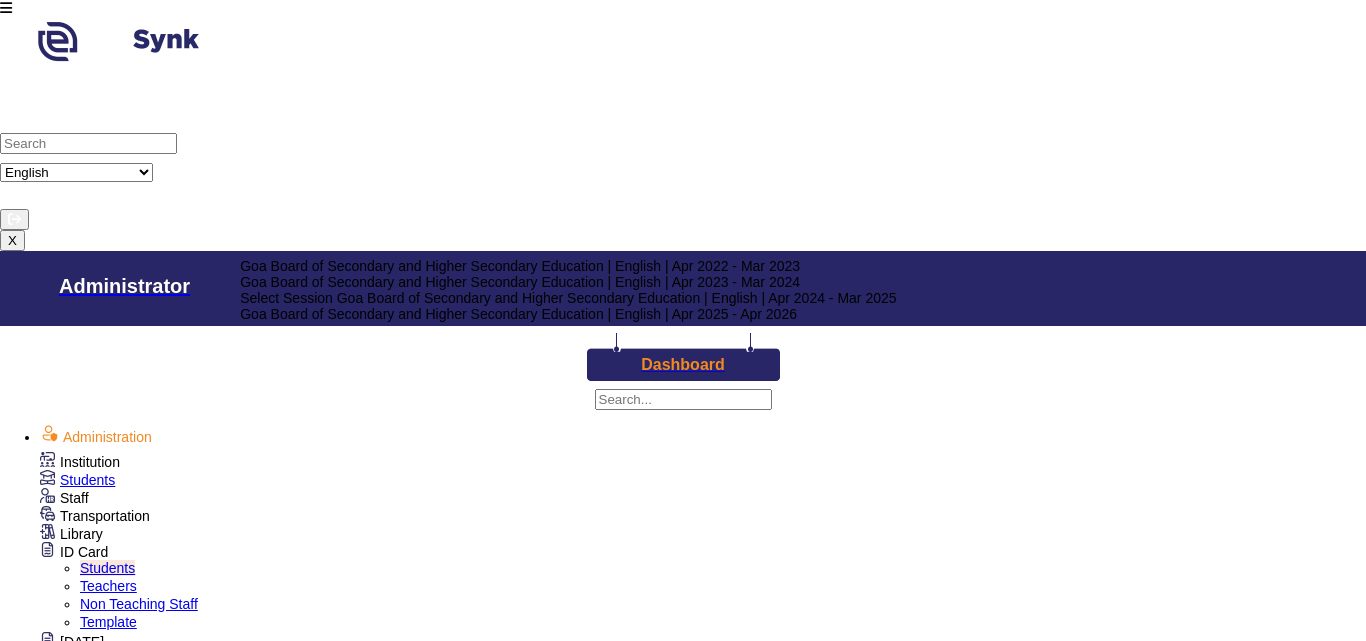 click on "Goa Board of Secondary and Higher Secondary Education | English | Apr 2025 - Apr 2026" at bounding box center [797, 314] 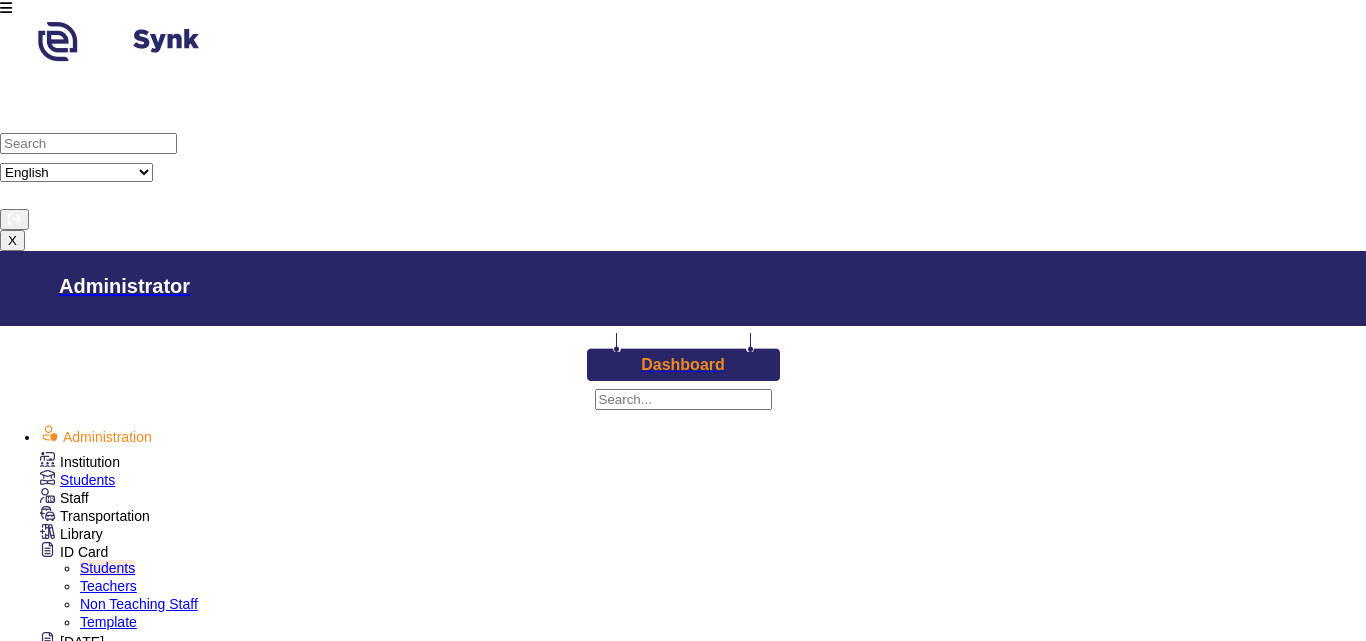 scroll, scrollTop: 0, scrollLeft: 0, axis: both 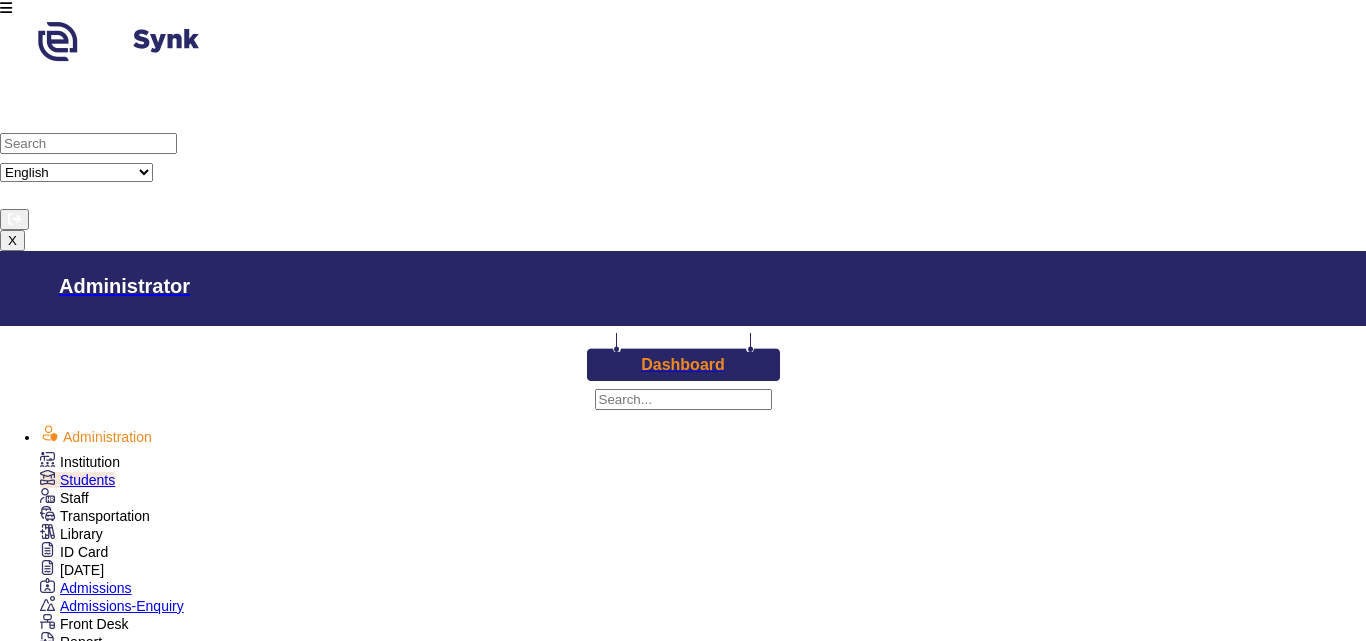 click on "Standard XII" at bounding box center [1024, 1446] 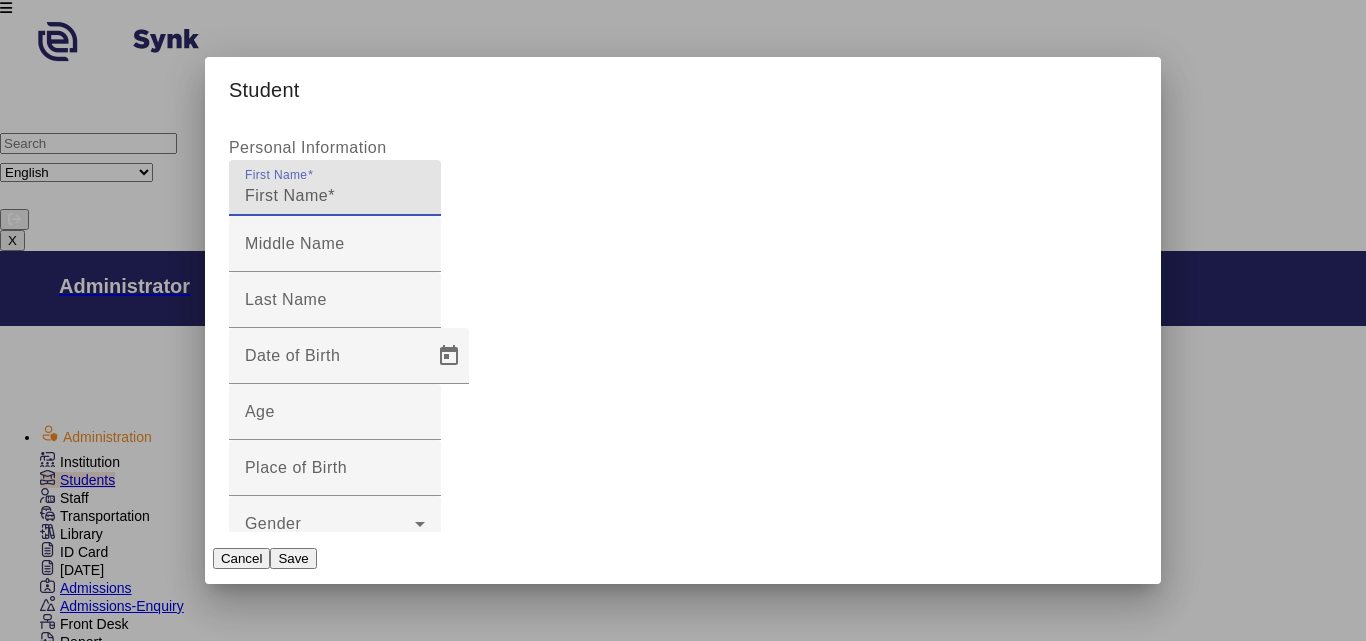 click on "First Name" at bounding box center [335, 188] 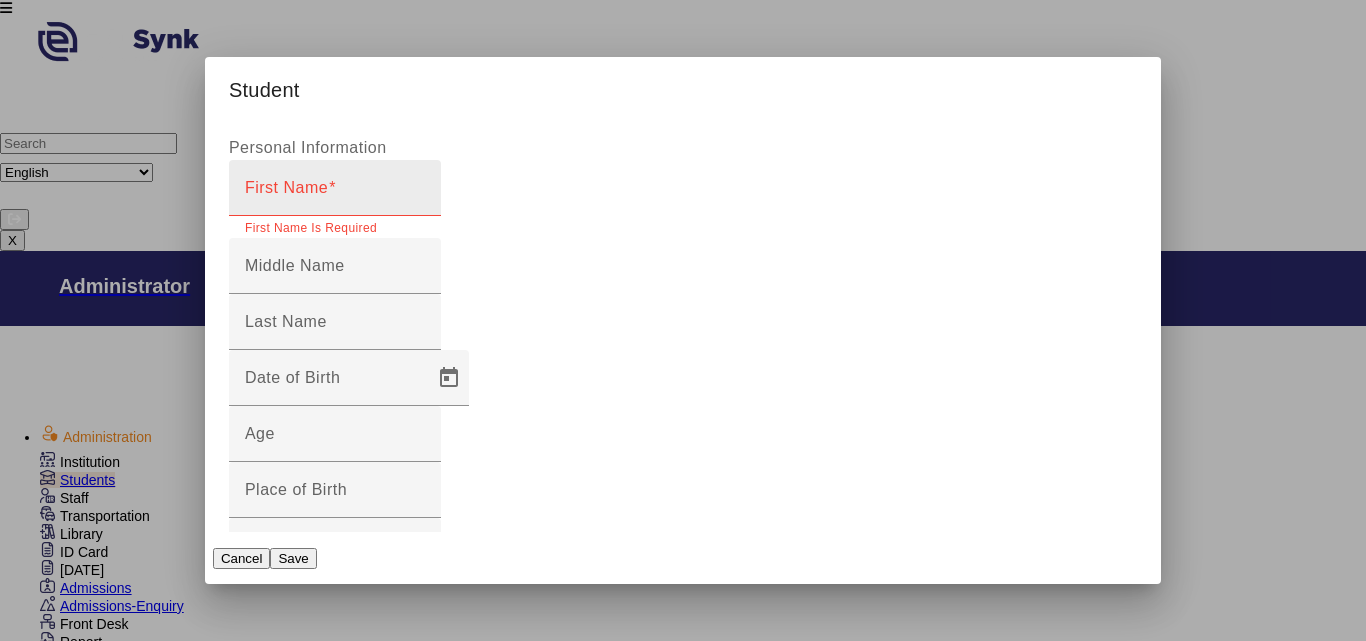 click on "First Name" at bounding box center [335, 196] 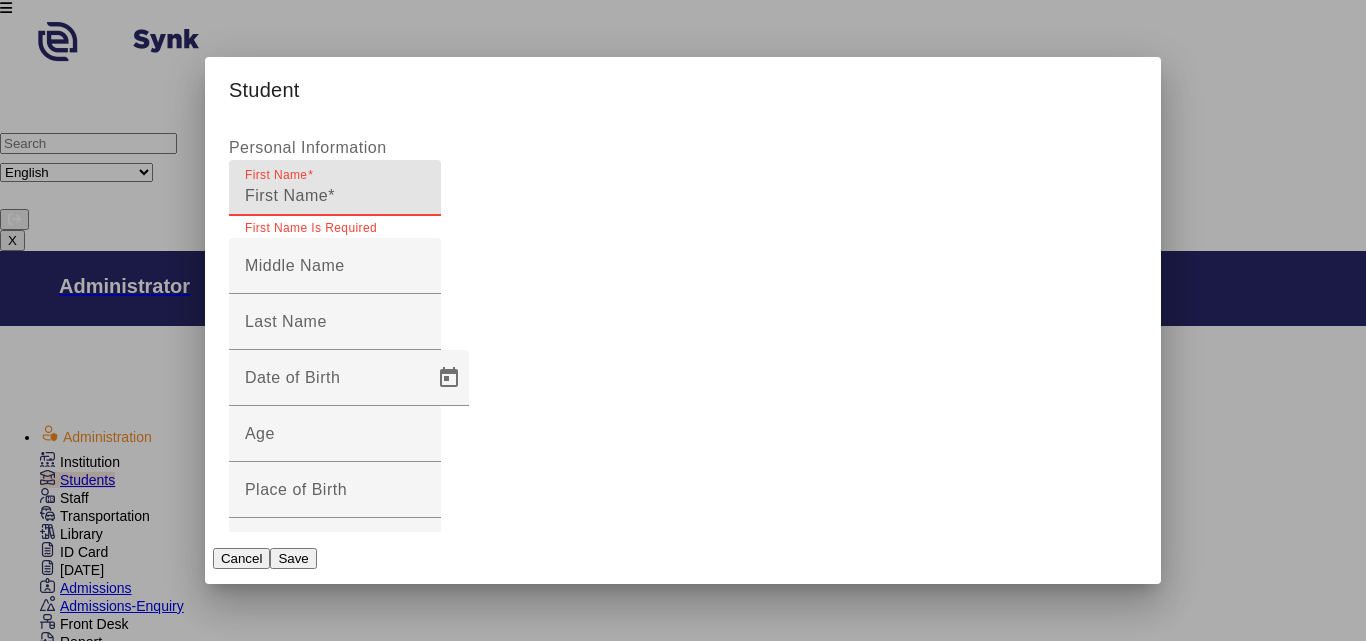 paste on "[FIRST] [LAST]" 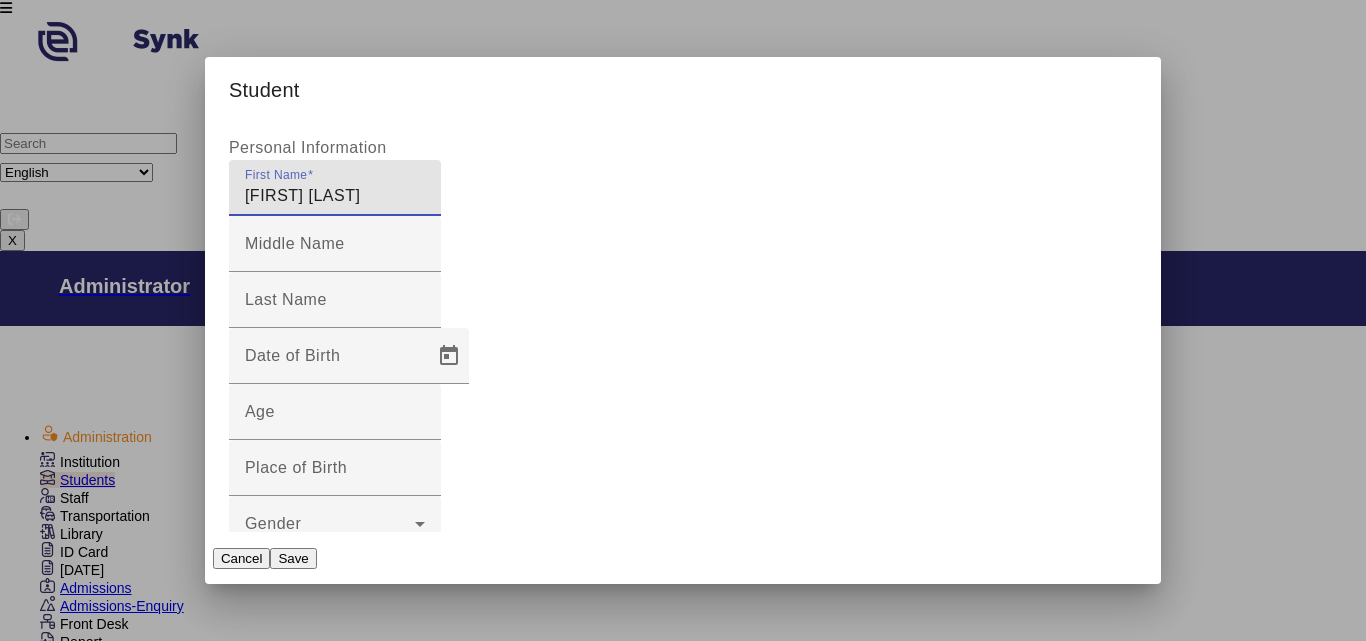 drag, startPoint x: 314, startPoint y: 200, endPoint x: 406, endPoint y: 203, distance: 92.0489 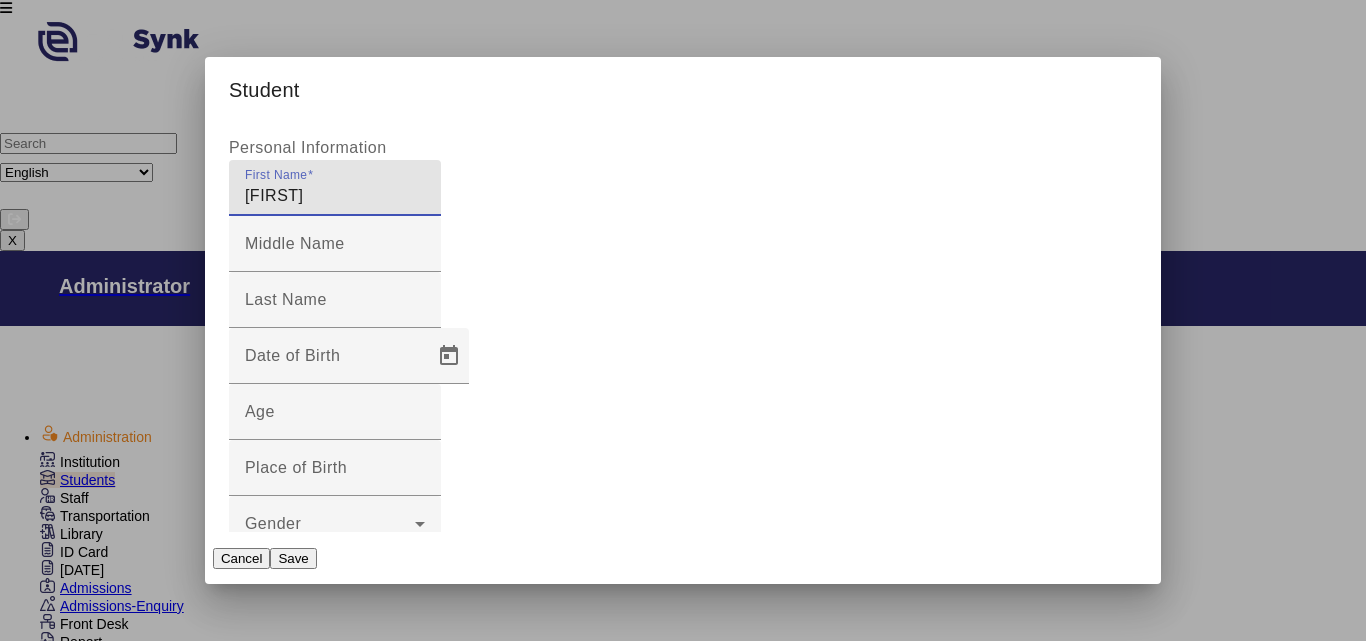 type on "[FIRST]" 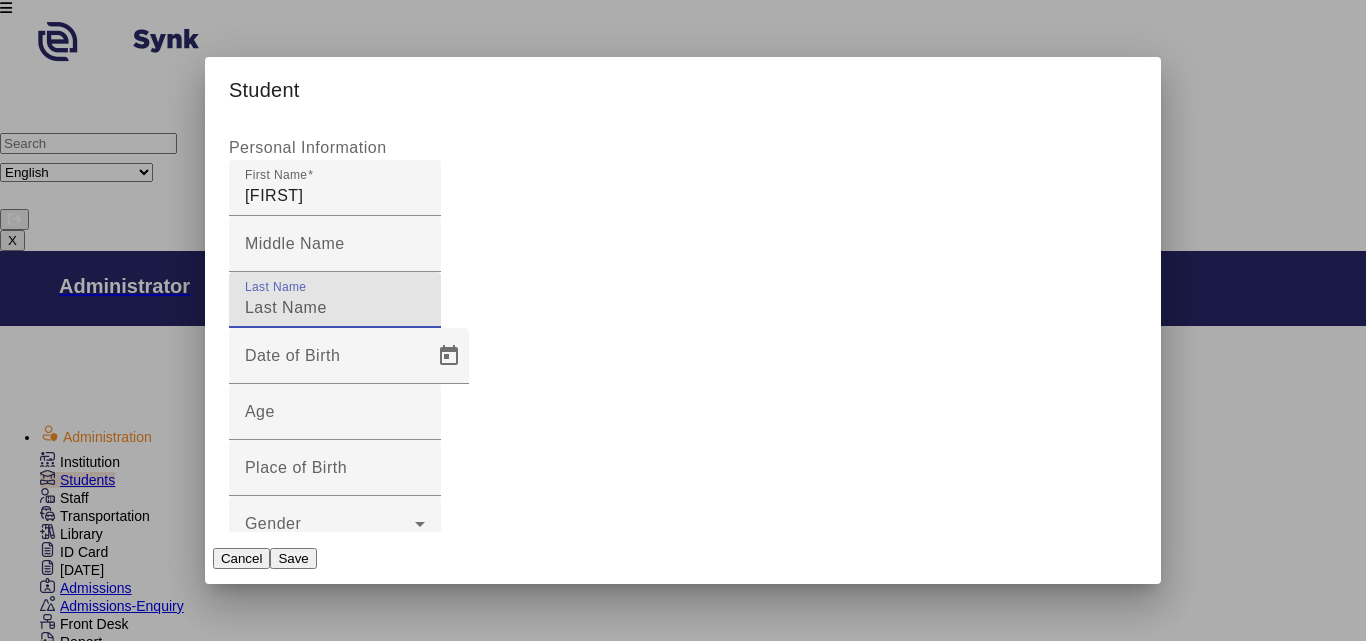 click on "Last Name" at bounding box center [335, 308] 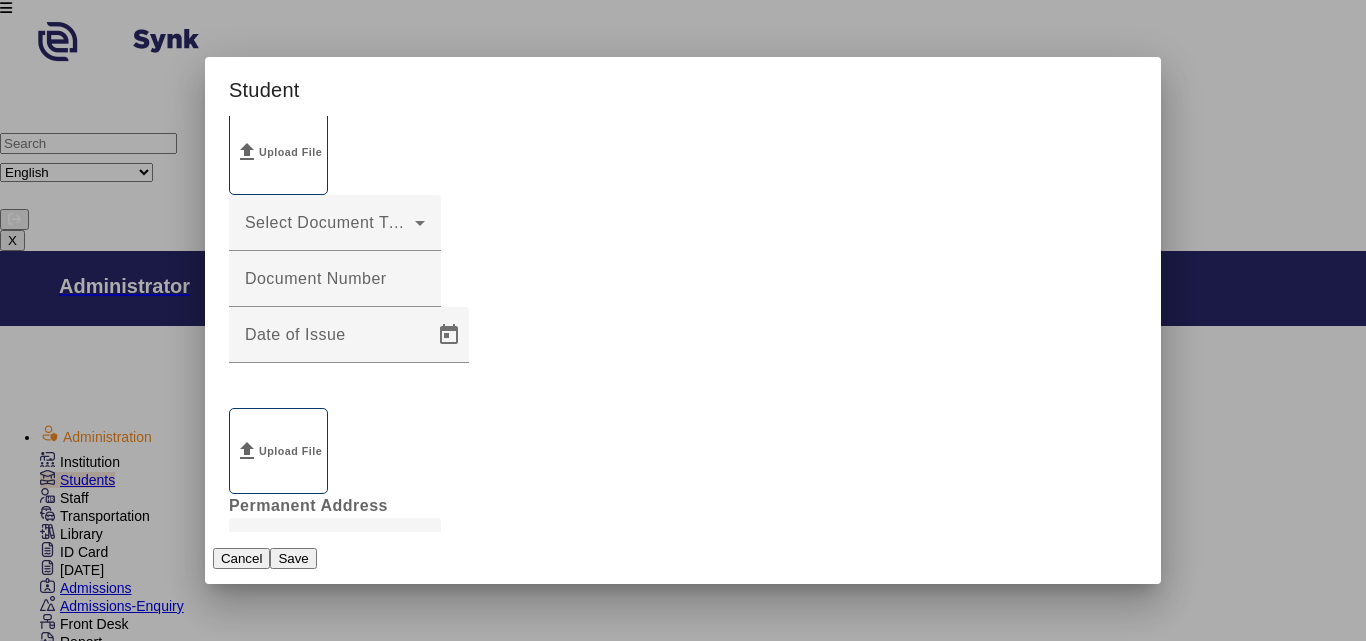 scroll, scrollTop: 1300, scrollLeft: 0, axis: vertical 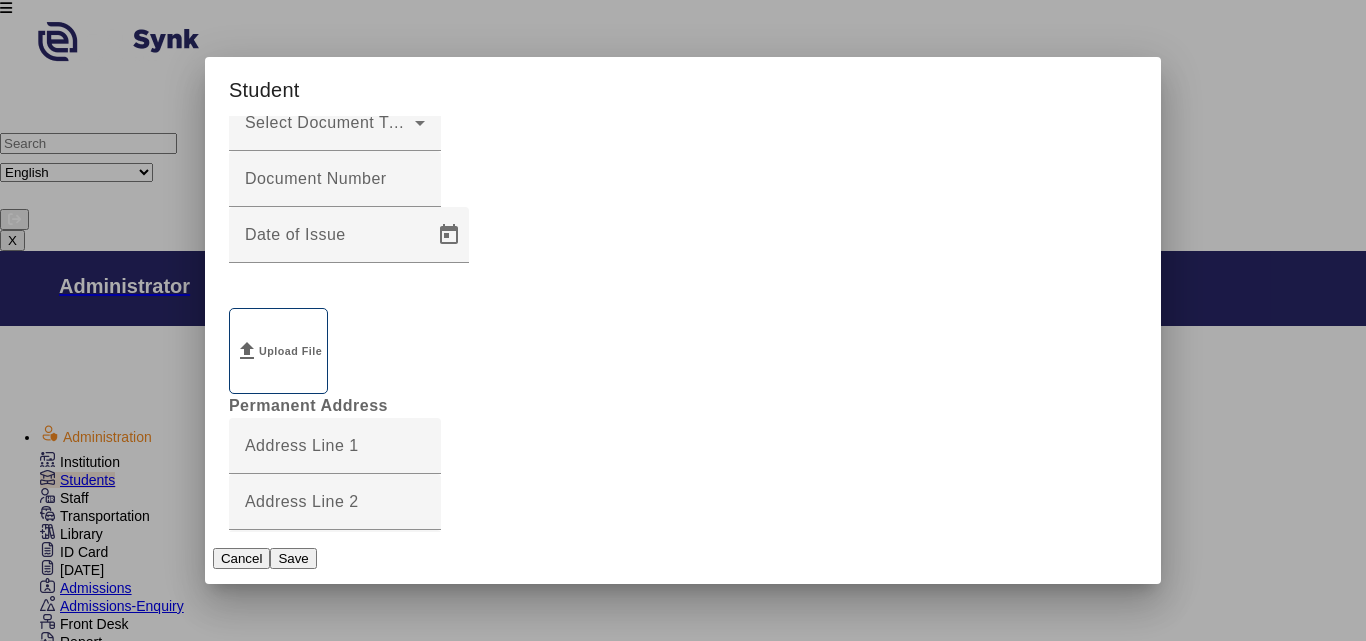 type on "Desai" 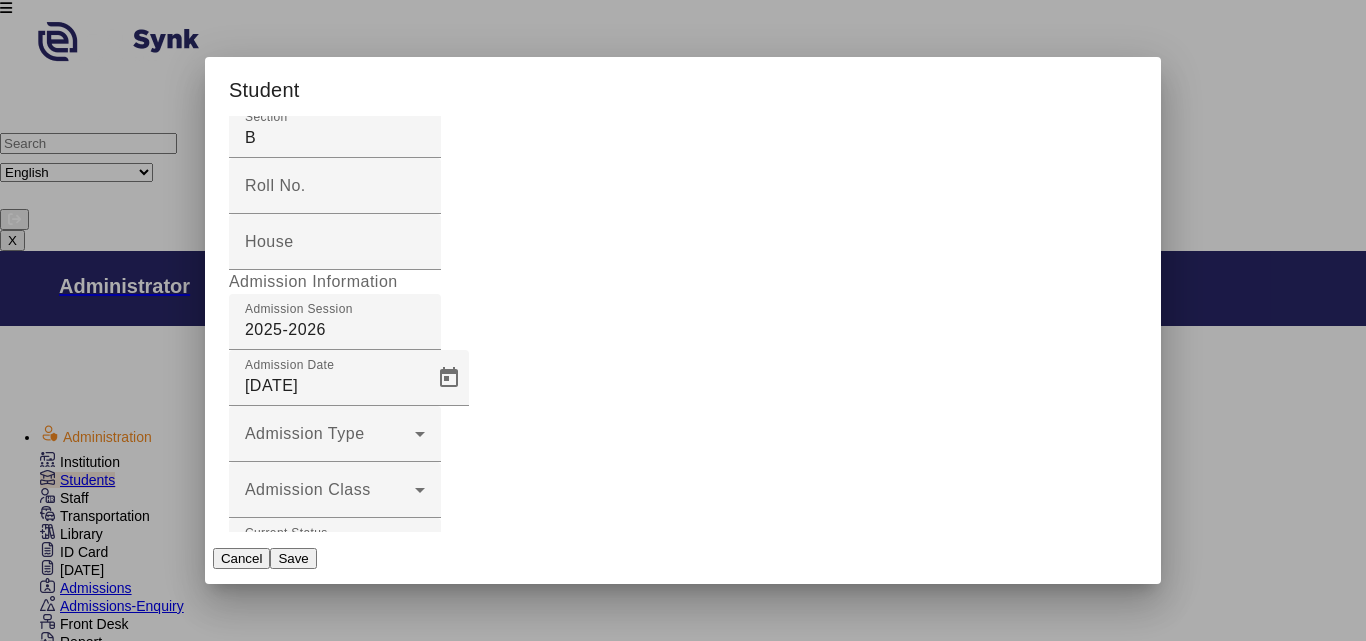scroll, scrollTop: 2512, scrollLeft: 0, axis: vertical 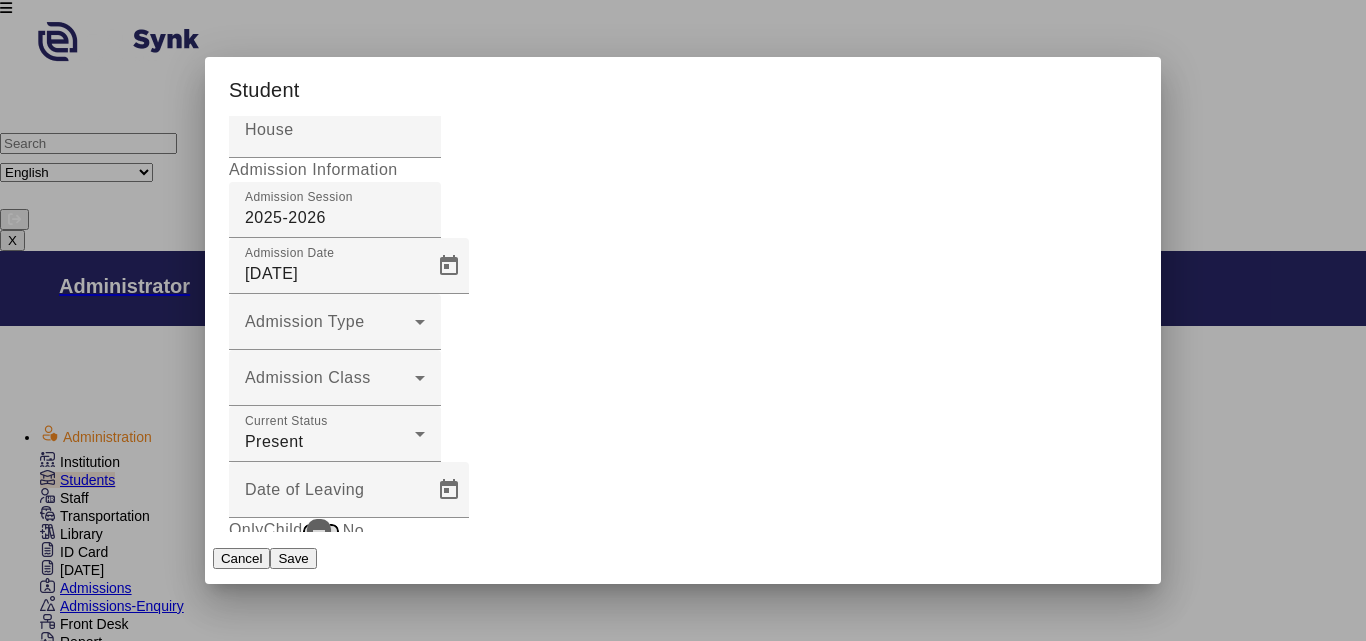 type on "[PHONE]" 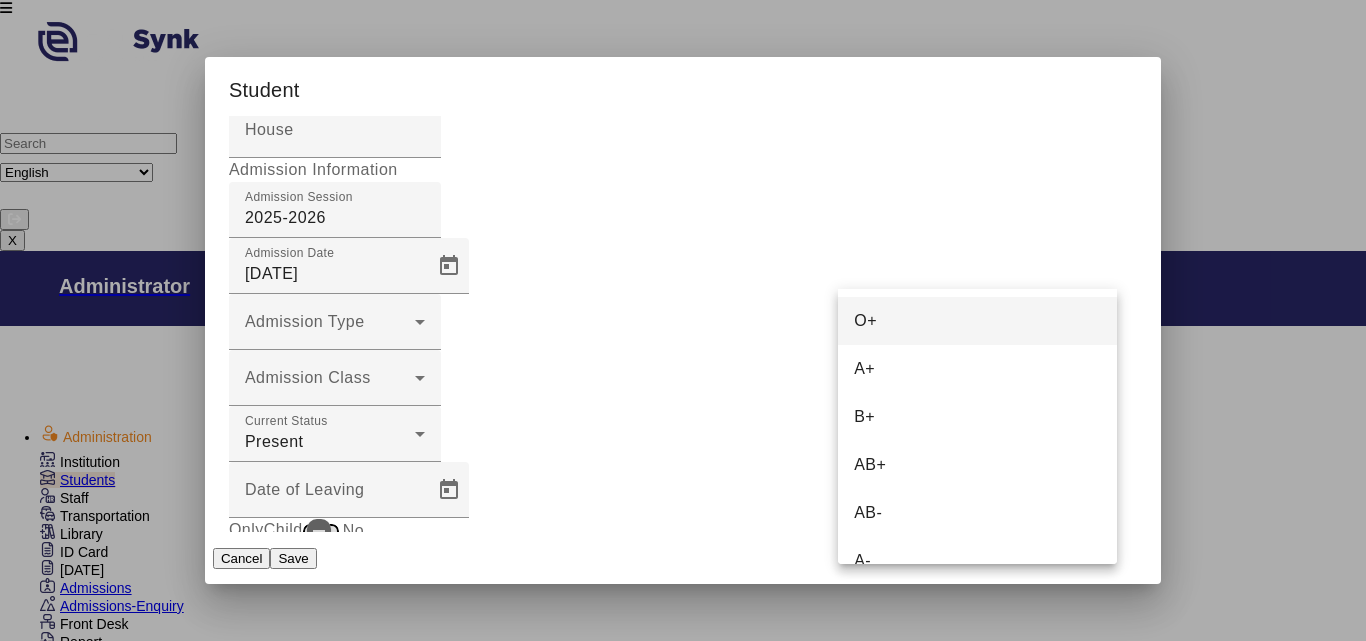 click on "O+" at bounding box center [977, 321] 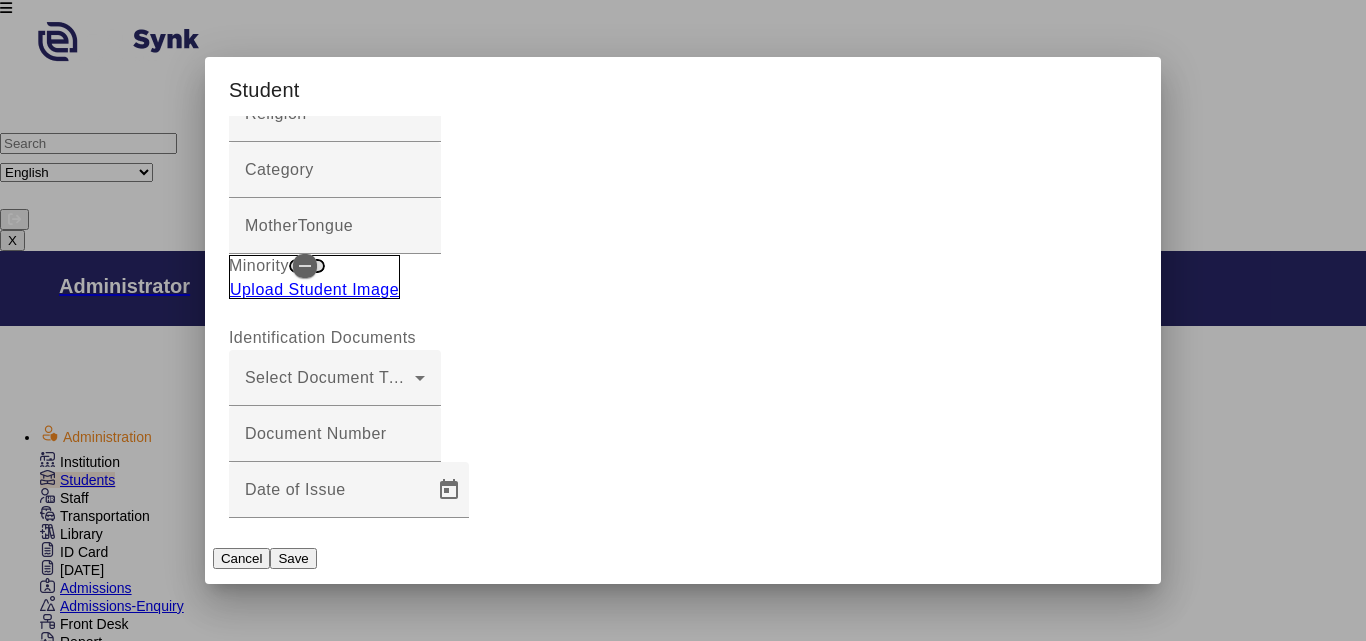 scroll, scrollTop: 712, scrollLeft: 0, axis: vertical 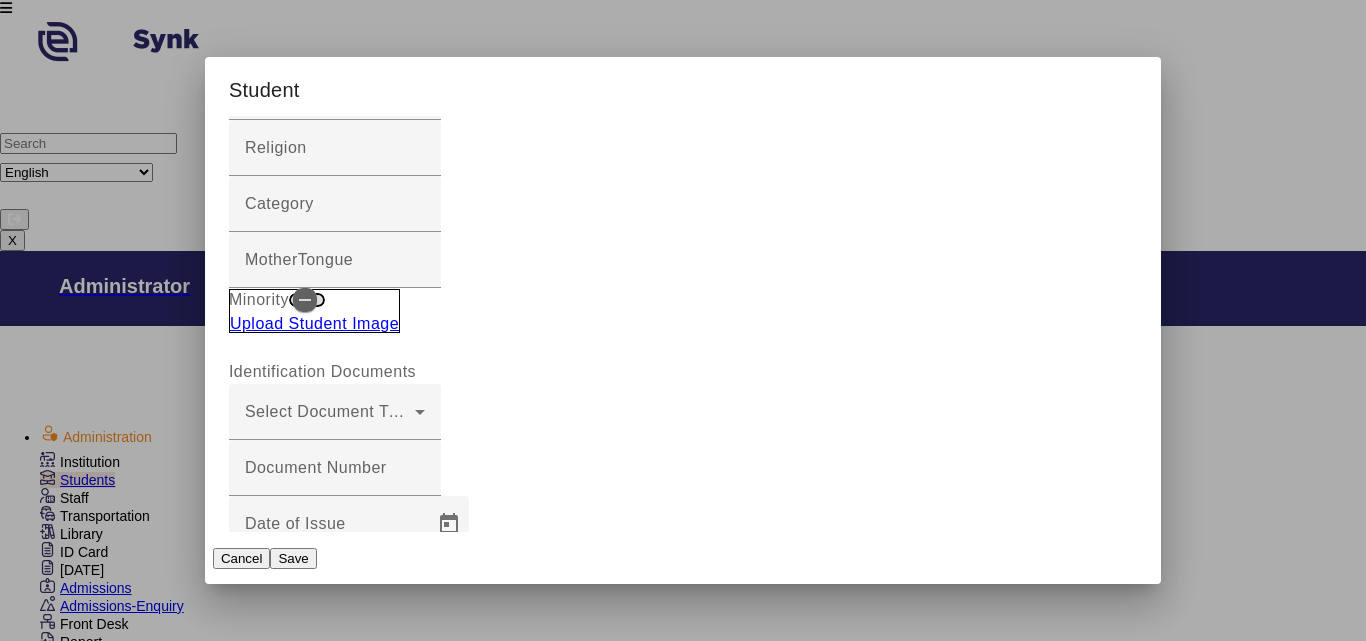 click on "Registration Id" at bounding box center (335, 1634) 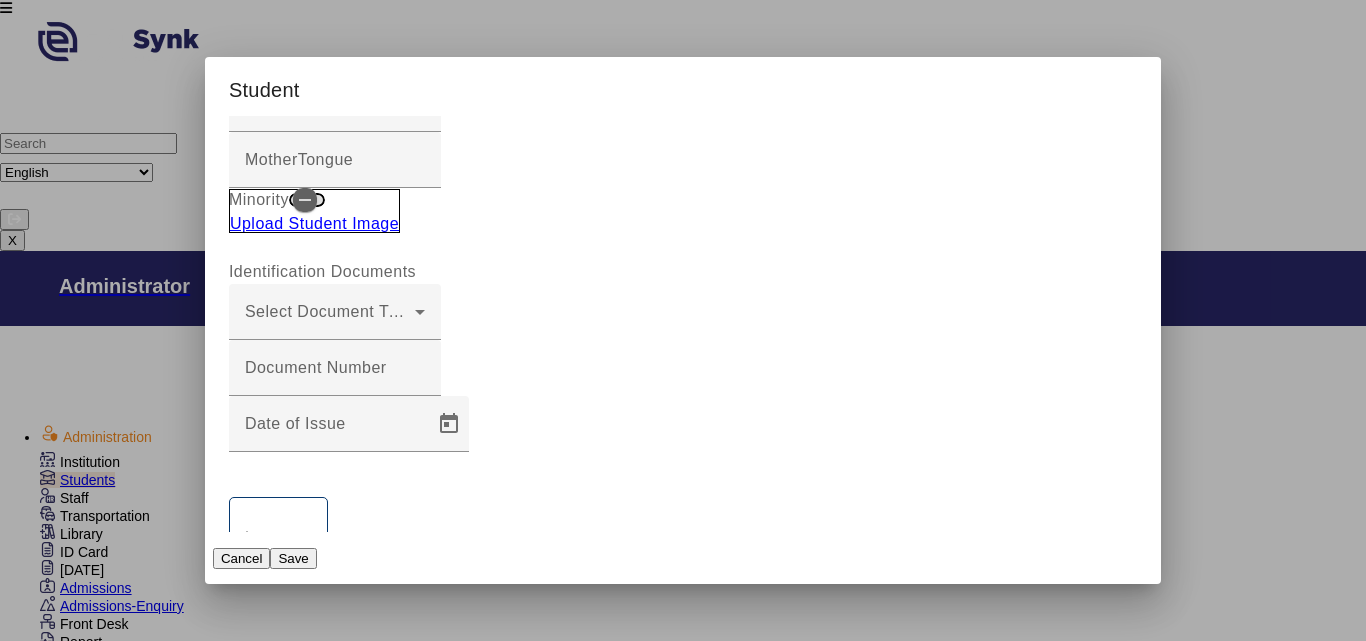 scroll, scrollTop: 1312, scrollLeft: 0, axis: vertical 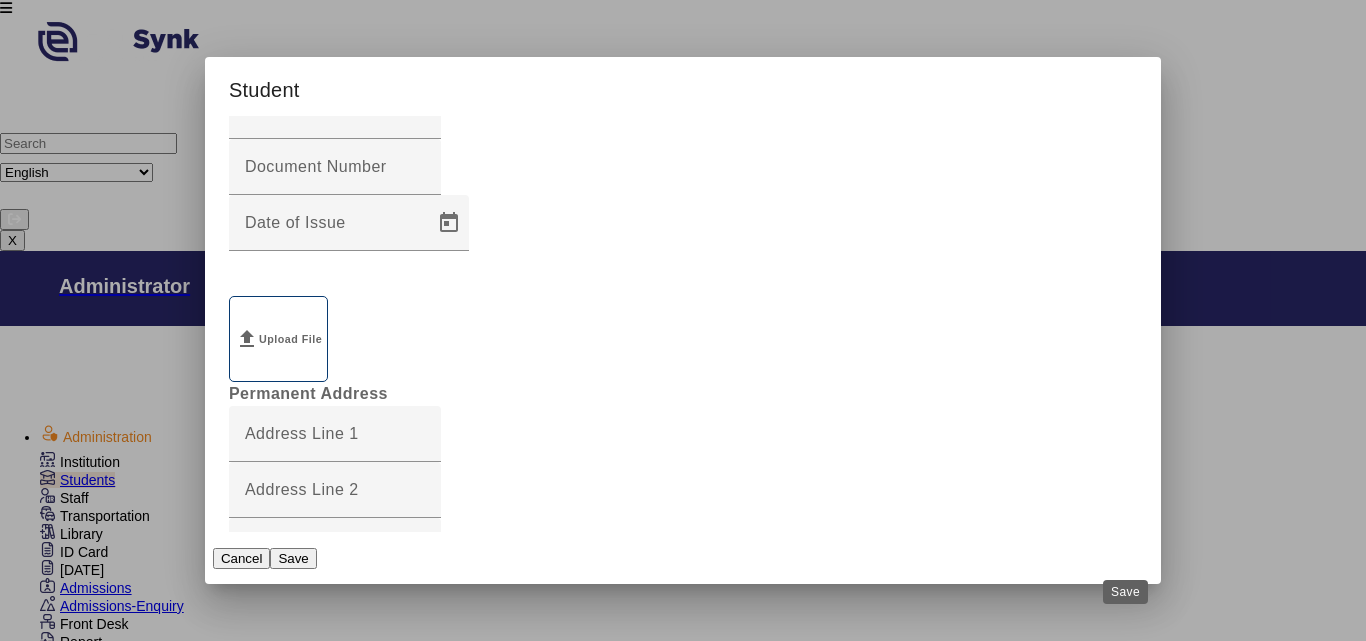click on "Save" at bounding box center (293, 558) 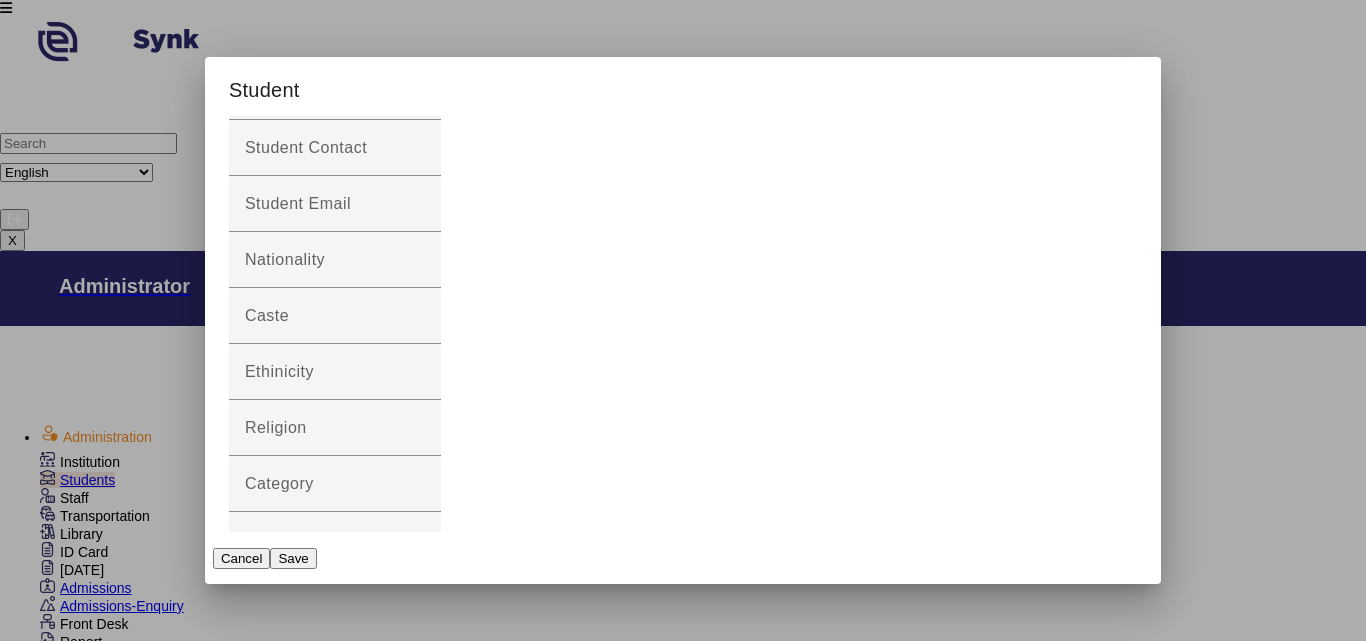 scroll, scrollTop: 600, scrollLeft: 0, axis: vertical 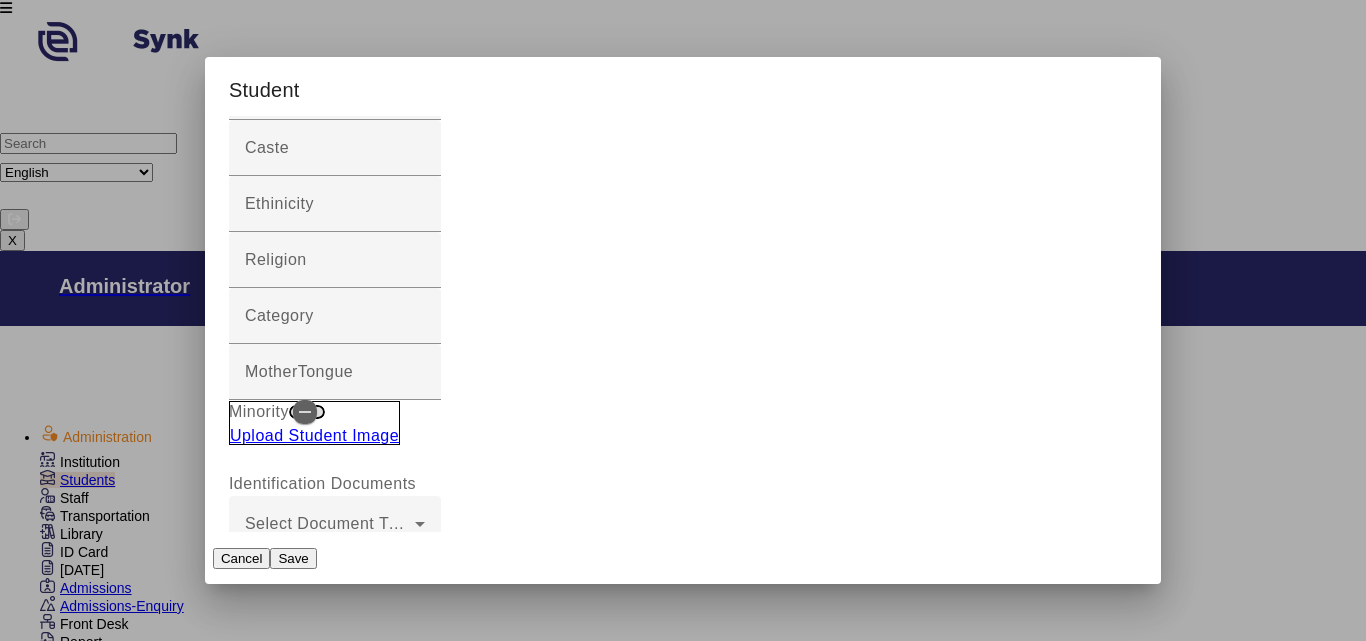 click on "CAT10085" at bounding box center [335, 1746] 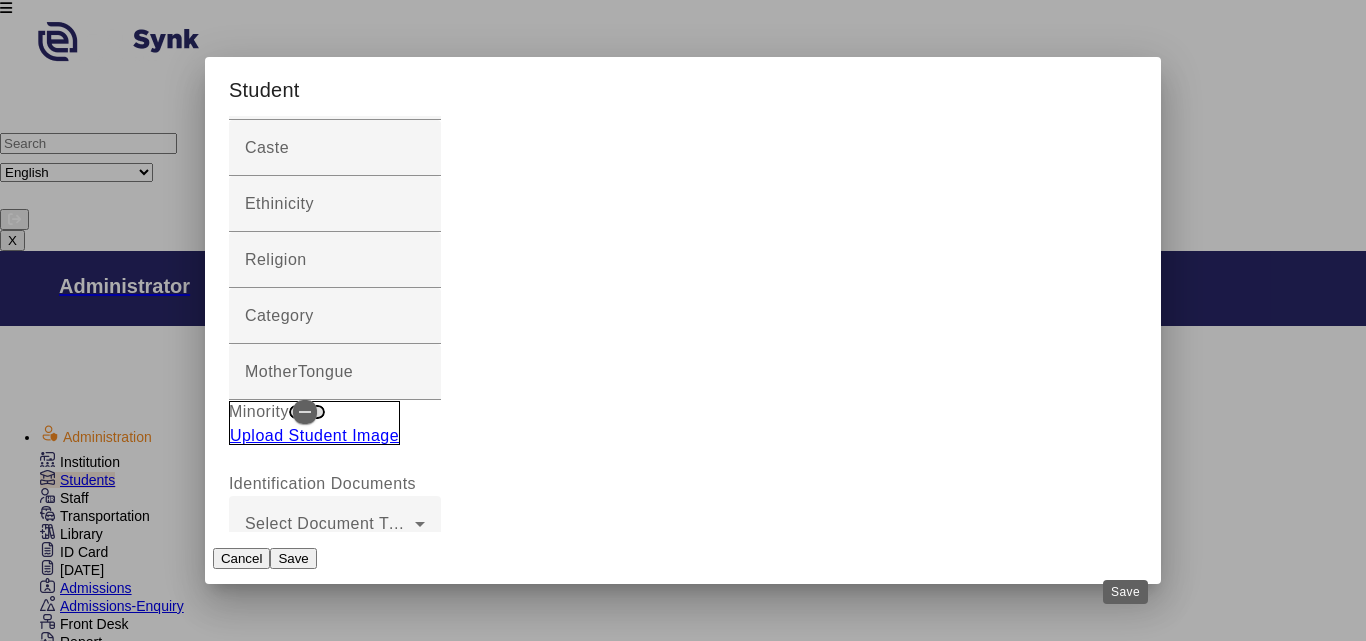 click on "Save" at bounding box center [293, 558] 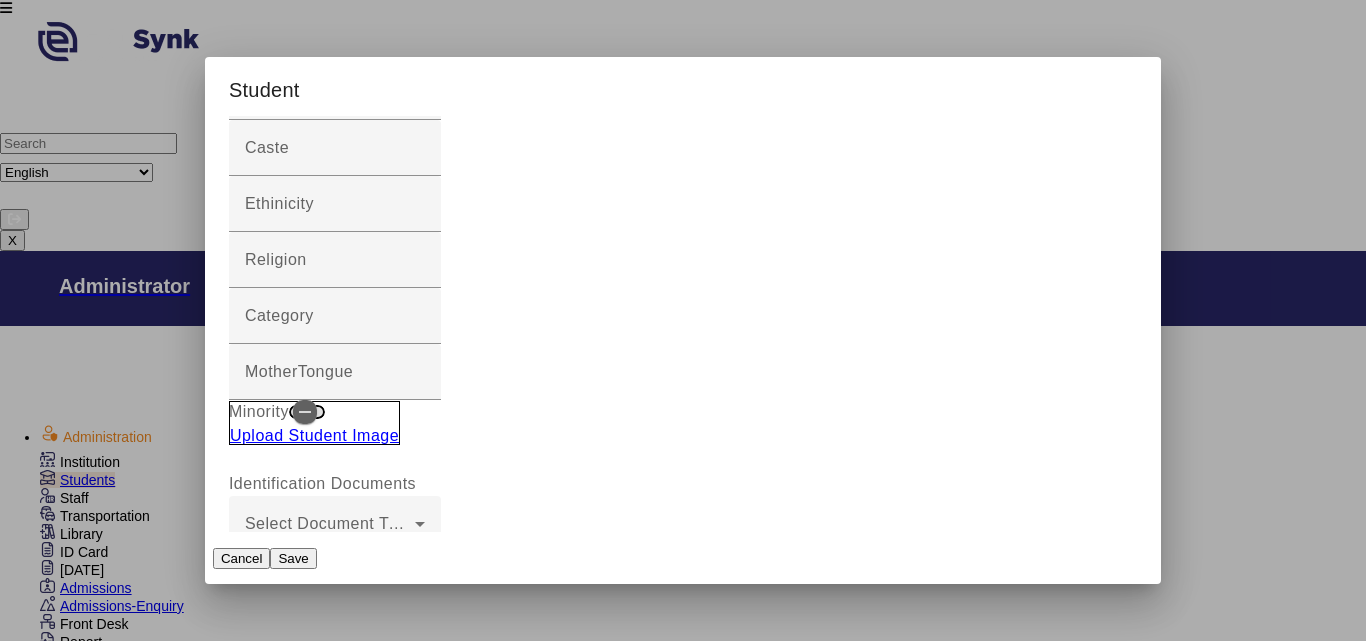 click on "CAT10086" at bounding box center (335, 1746) 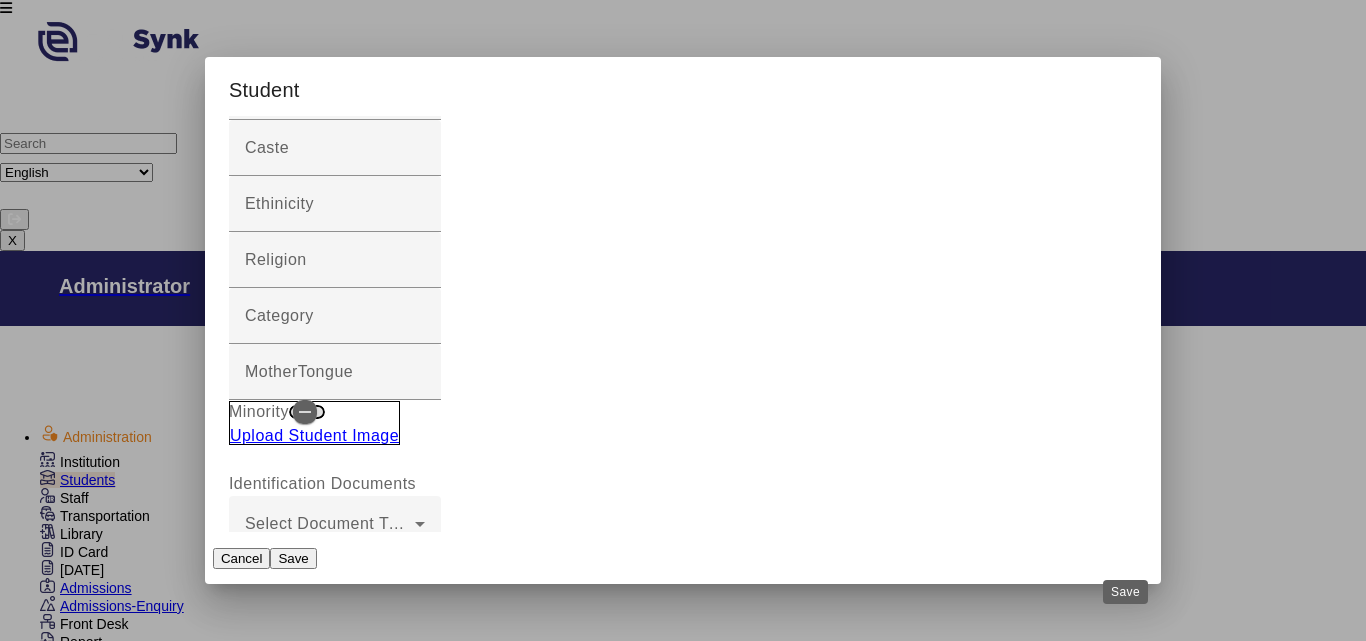click on "Save" at bounding box center [293, 558] 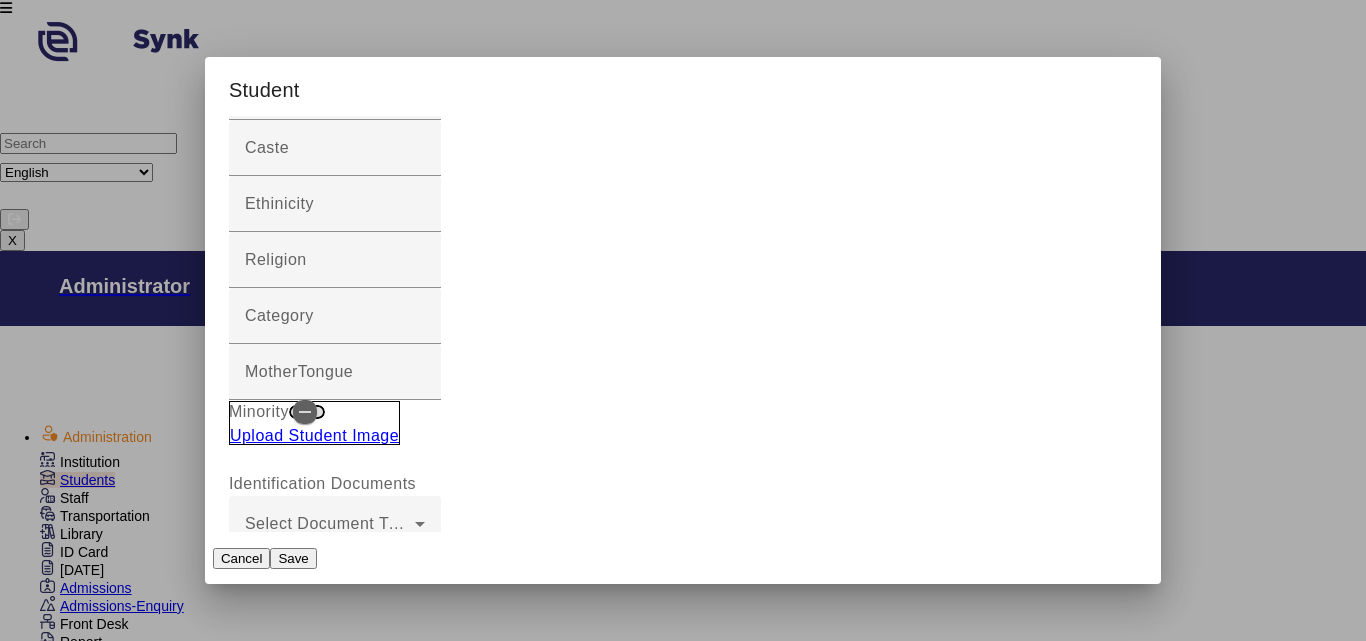 click on "CAT10090" at bounding box center (335, 1746) 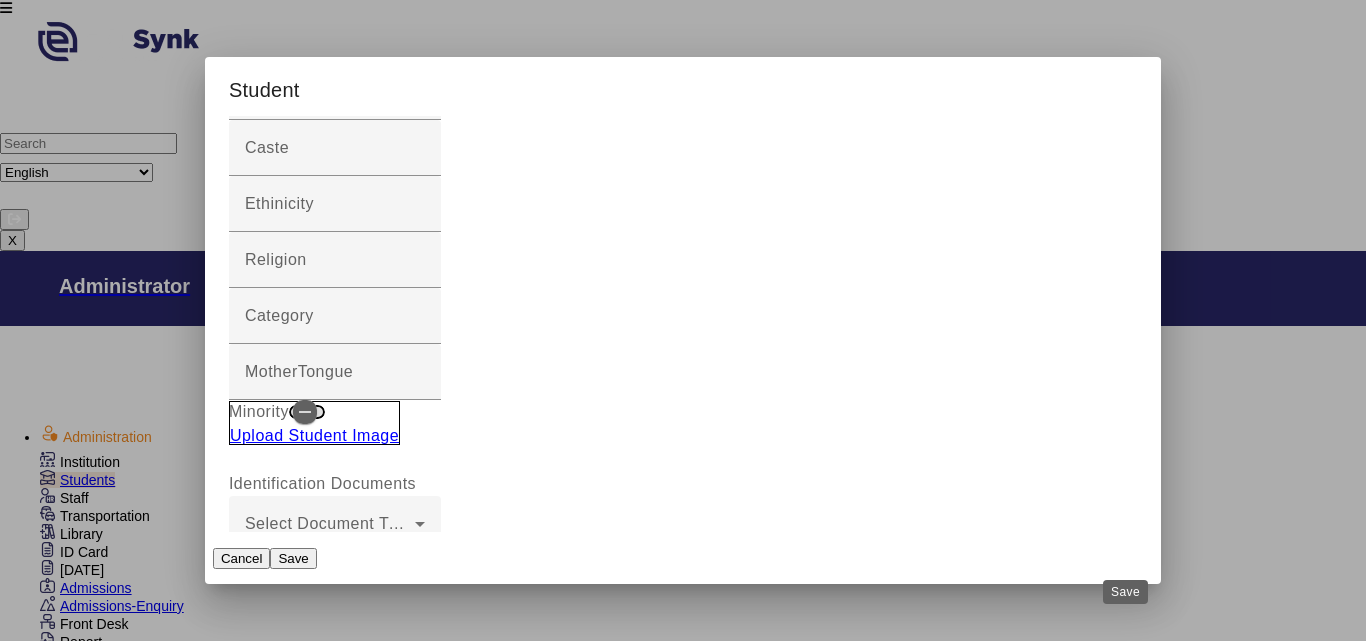 click on "Save" at bounding box center [293, 558] 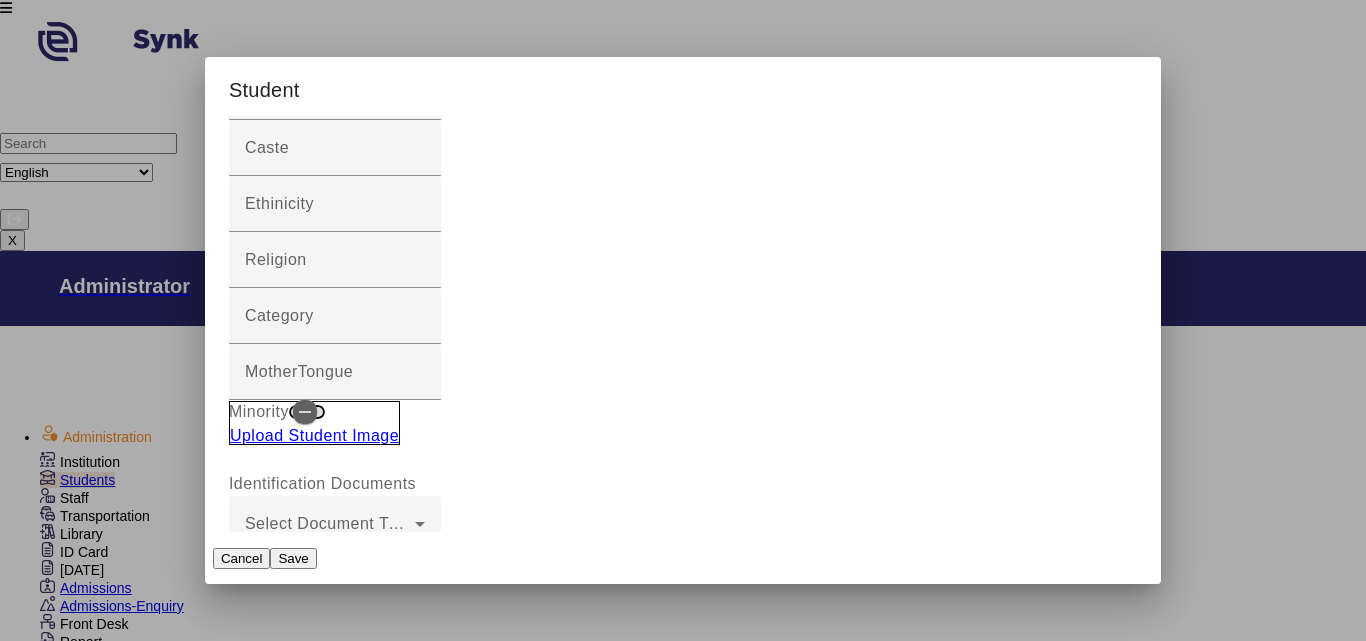 click on "CAT10100" at bounding box center [335, 1746] 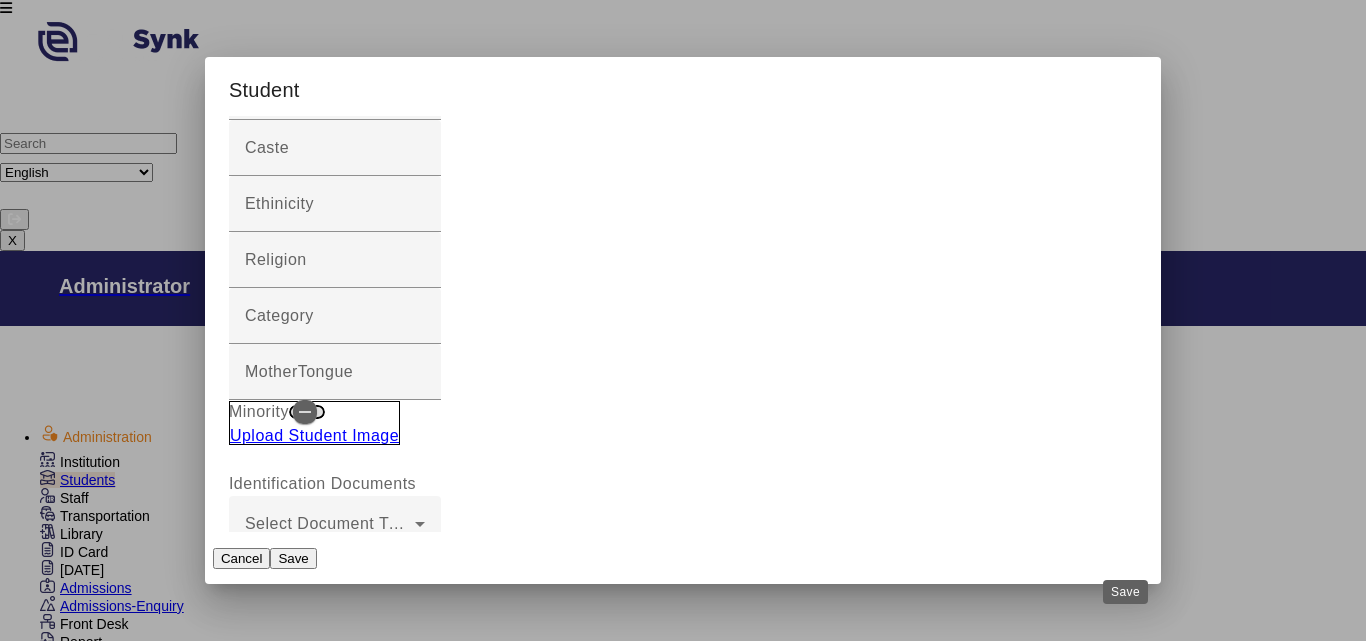 click on "Save" at bounding box center [293, 558] 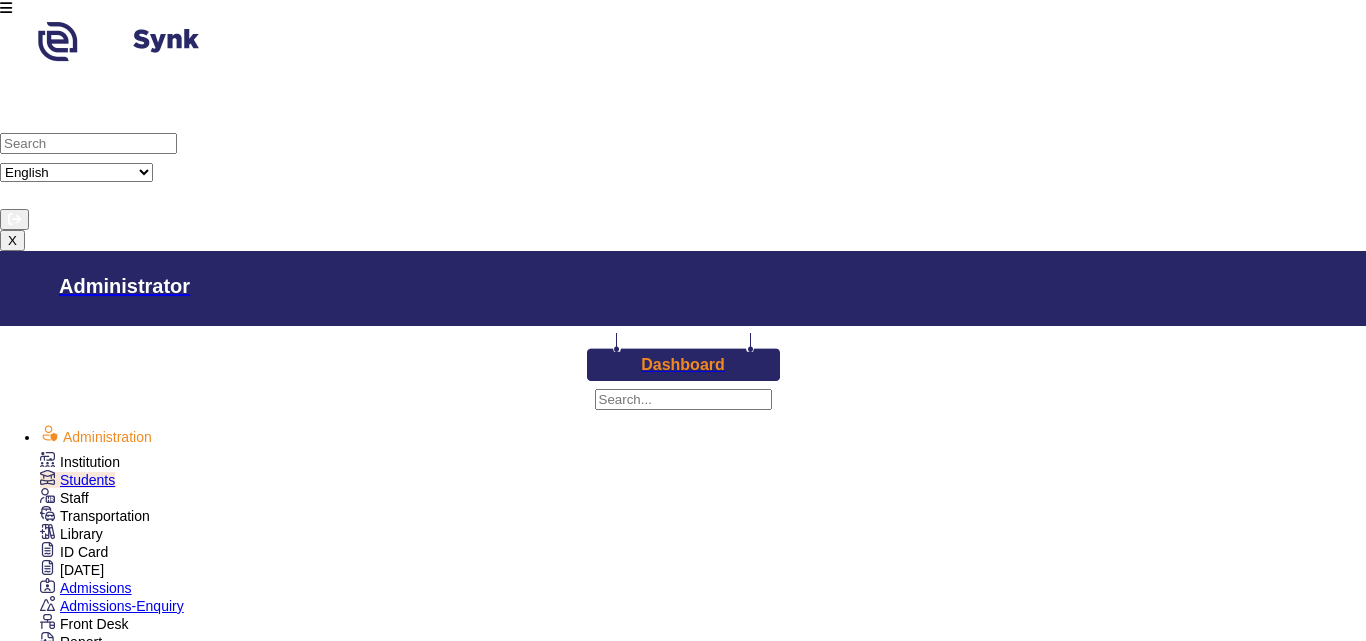 scroll, scrollTop: 300, scrollLeft: 0, axis: vertical 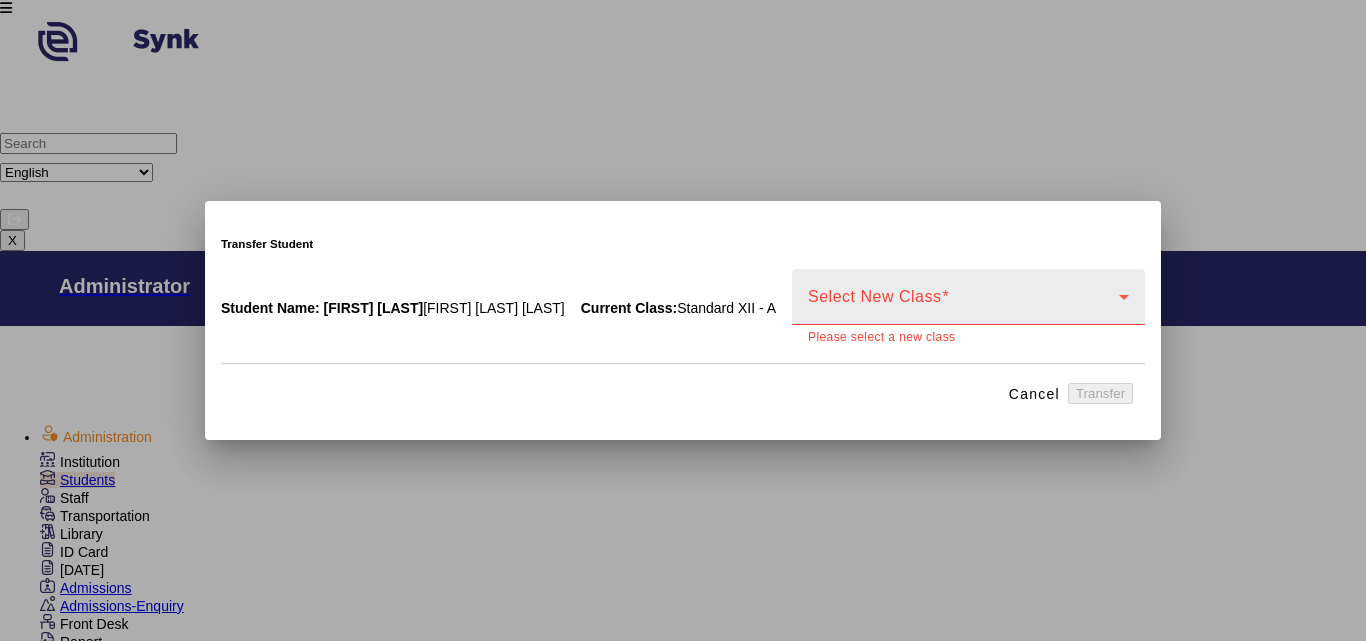 click on "Select New Class" at bounding box center (968, 297) 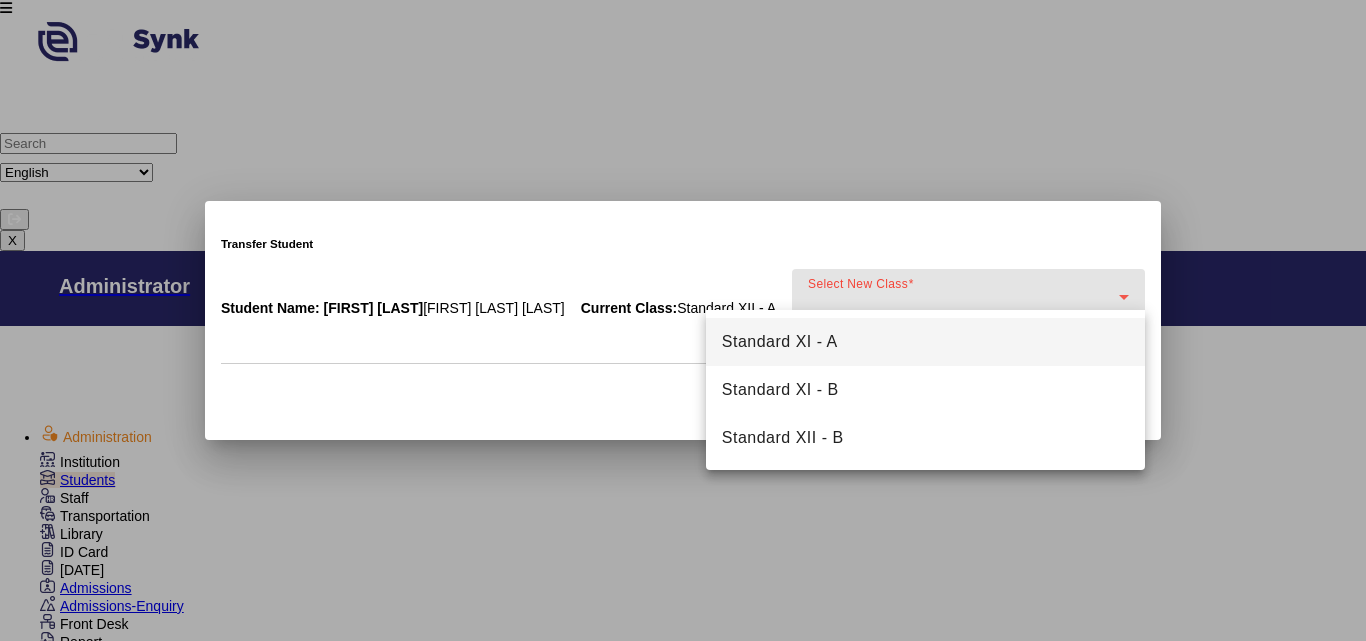 click at bounding box center [683, 320] 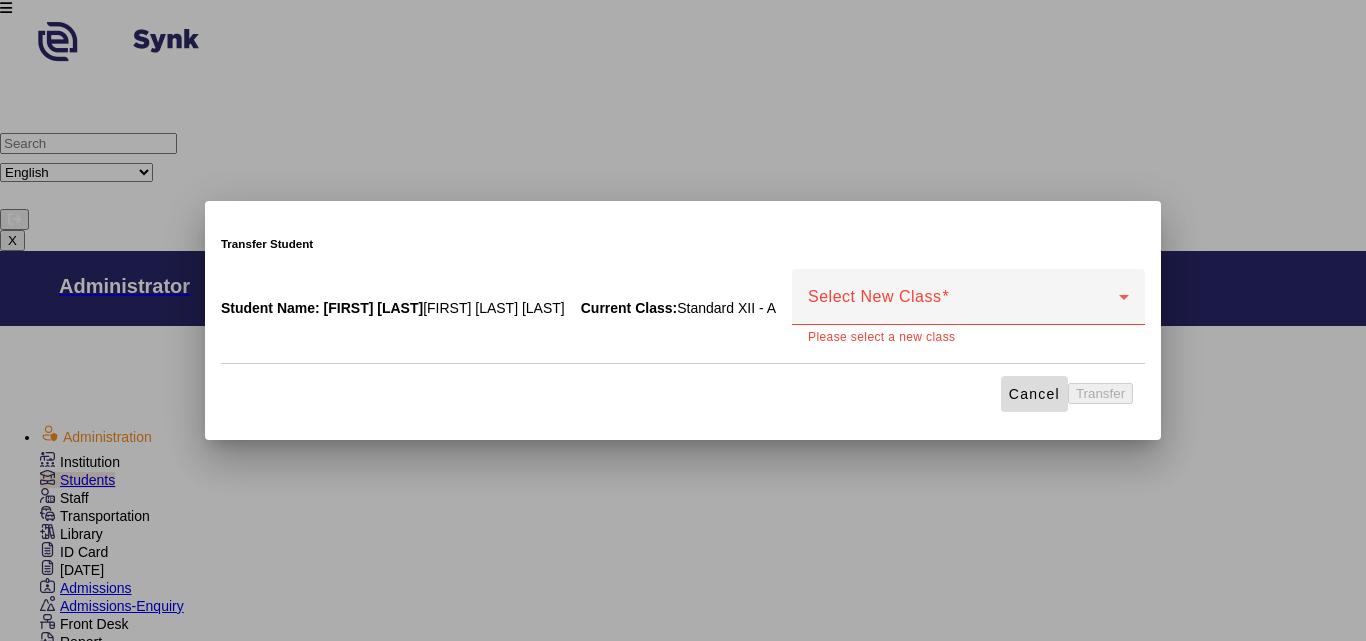 click on "Cancel" at bounding box center (1034, 394) 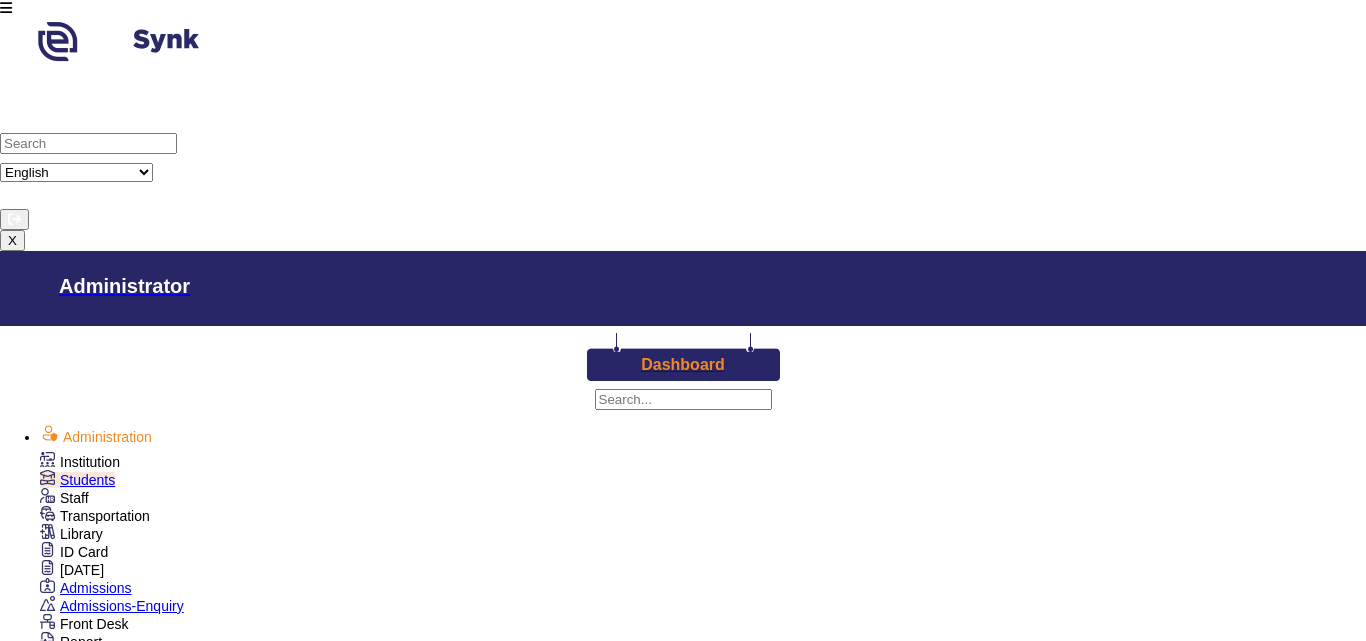 scroll, scrollTop: 54, scrollLeft: 0, axis: vertical 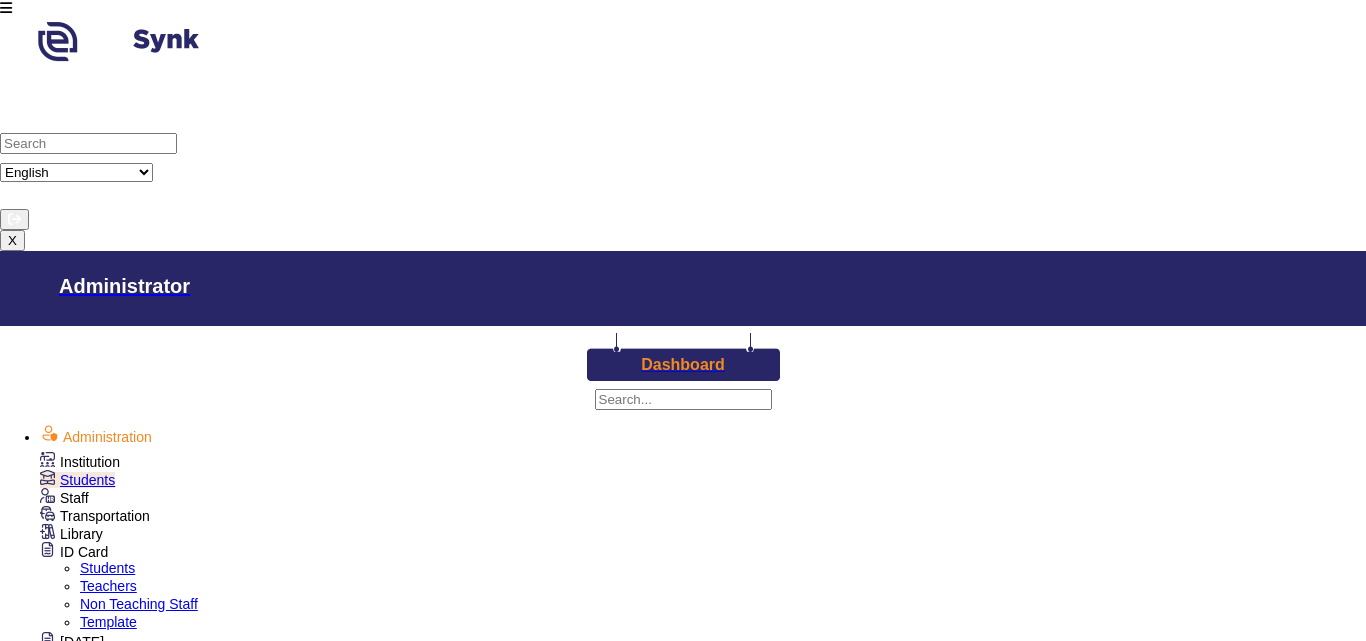 click on "Students" at bounding box center [107, 568] 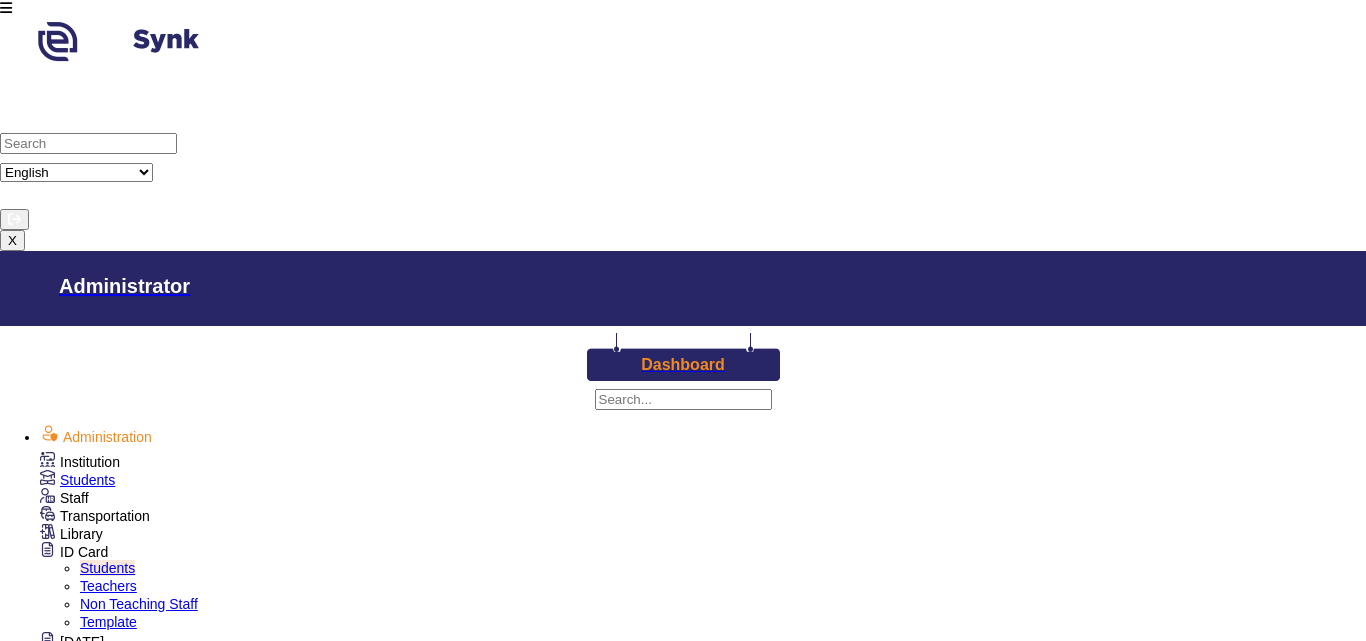 scroll, scrollTop: 0, scrollLeft: 0, axis: both 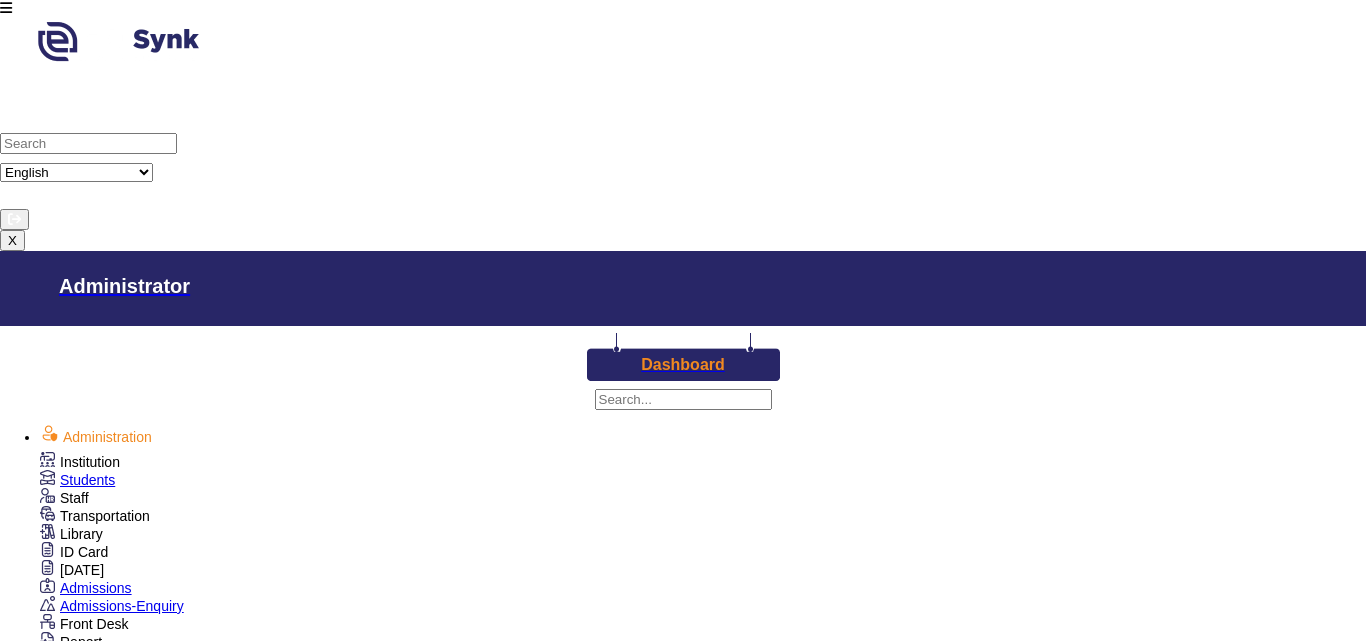 click on "Students" at bounding box center [703, 479] 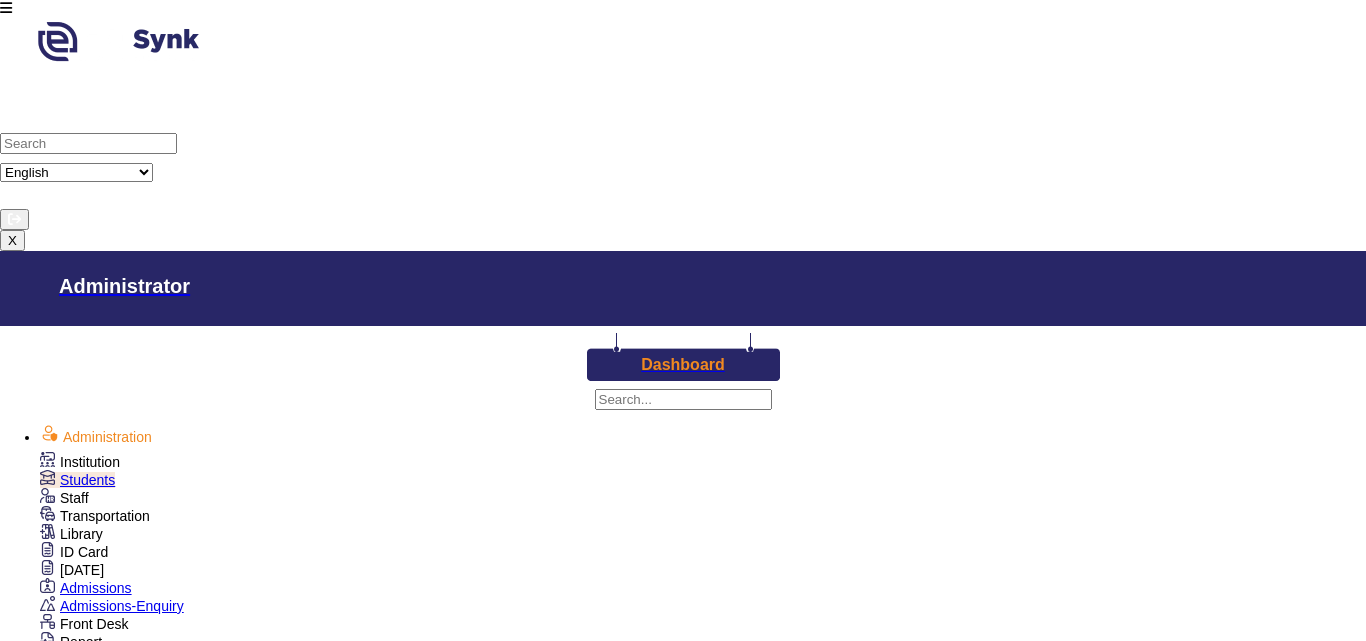 click on "Standard XII" at bounding box center [1024, 1446] 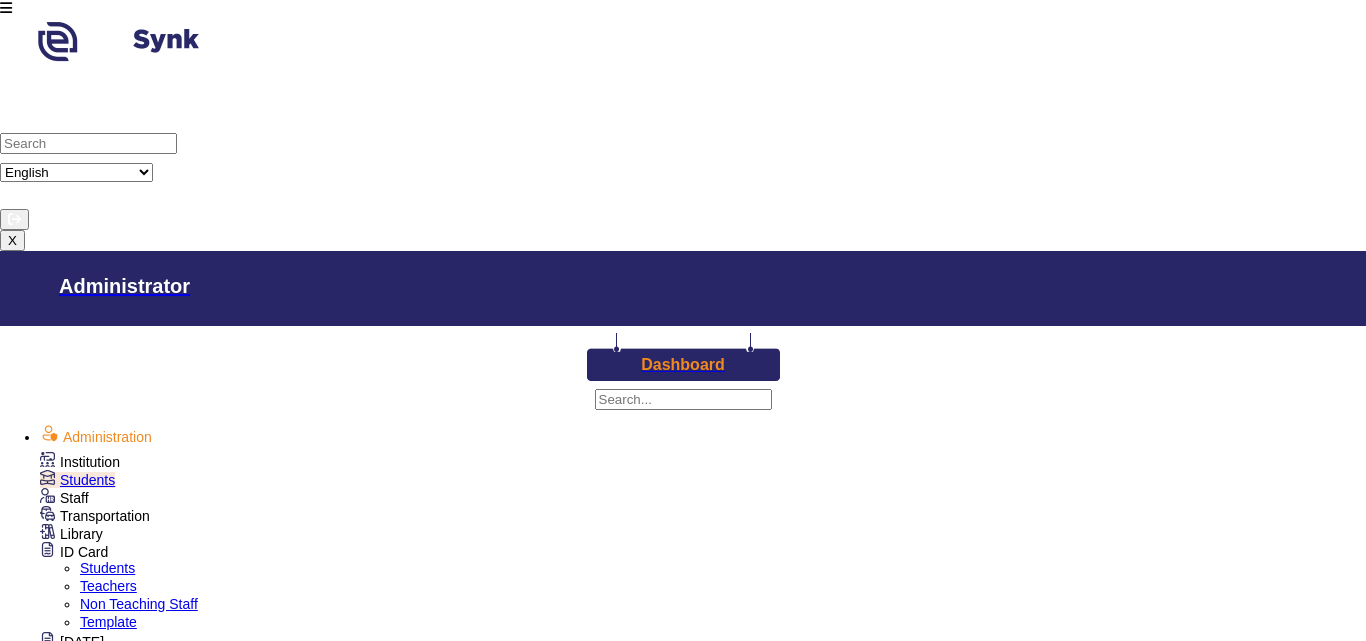 scroll, scrollTop: 200, scrollLeft: 0, axis: vertical 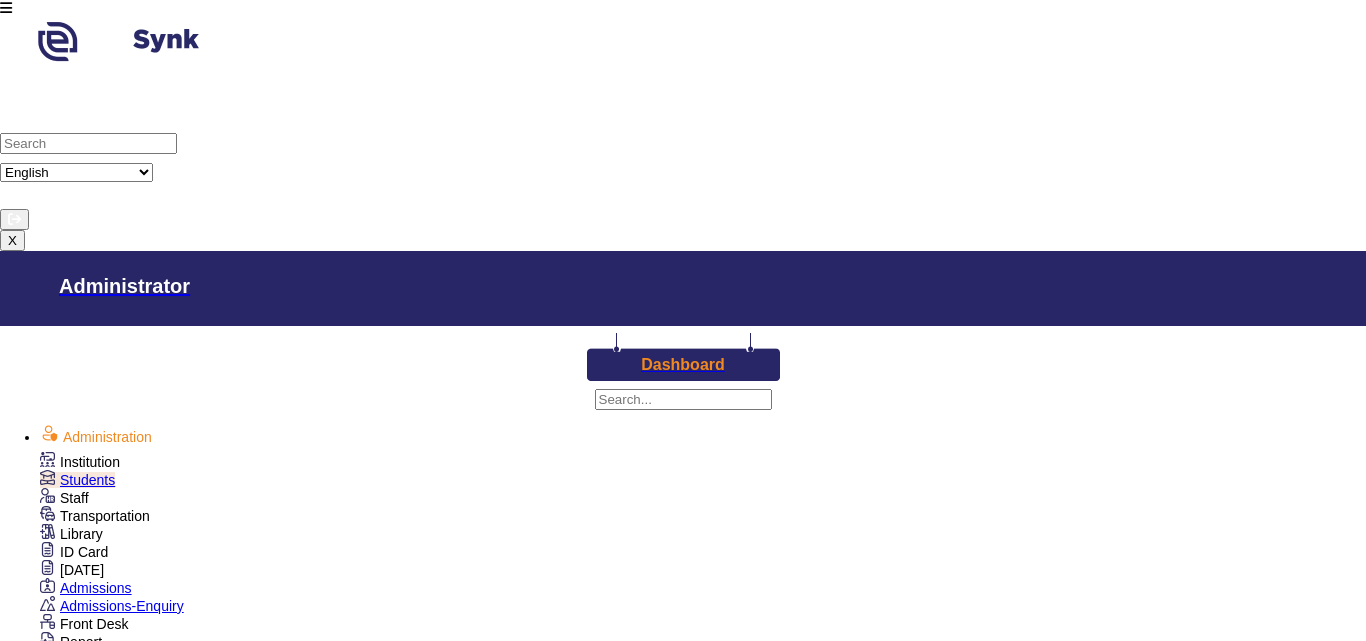 click on "ID Card" at bounding box center [80, 462] 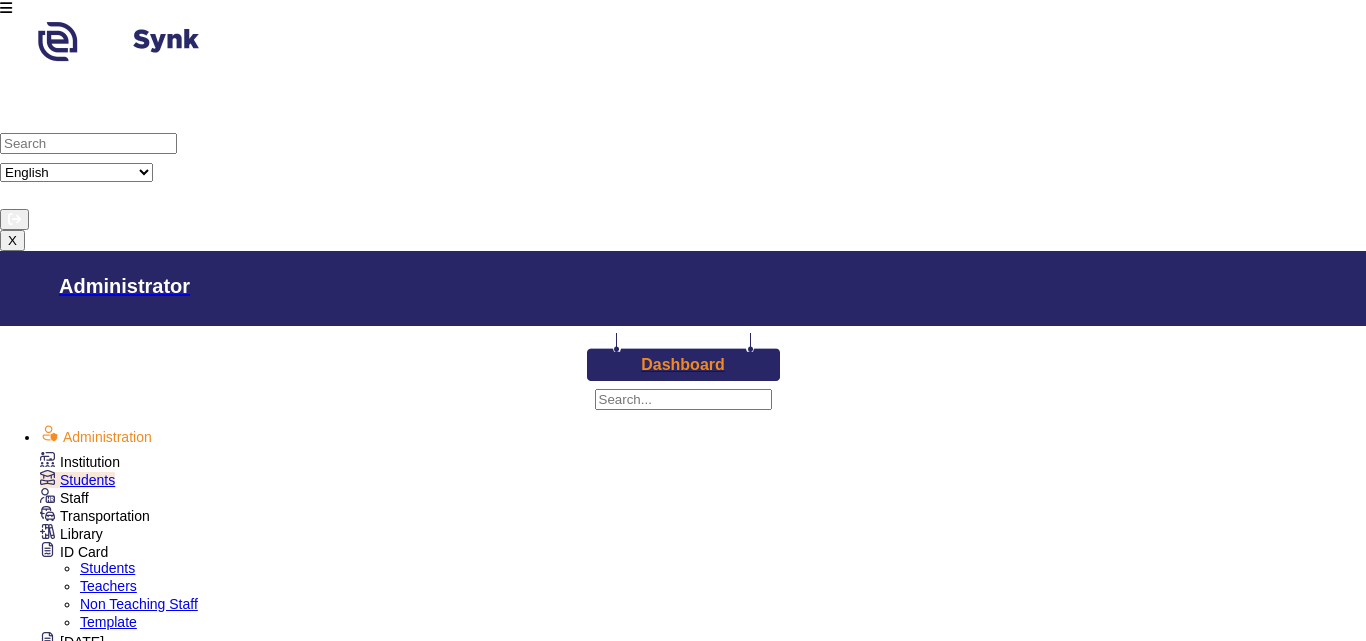click on "Students" at bounding box center (107, 568) 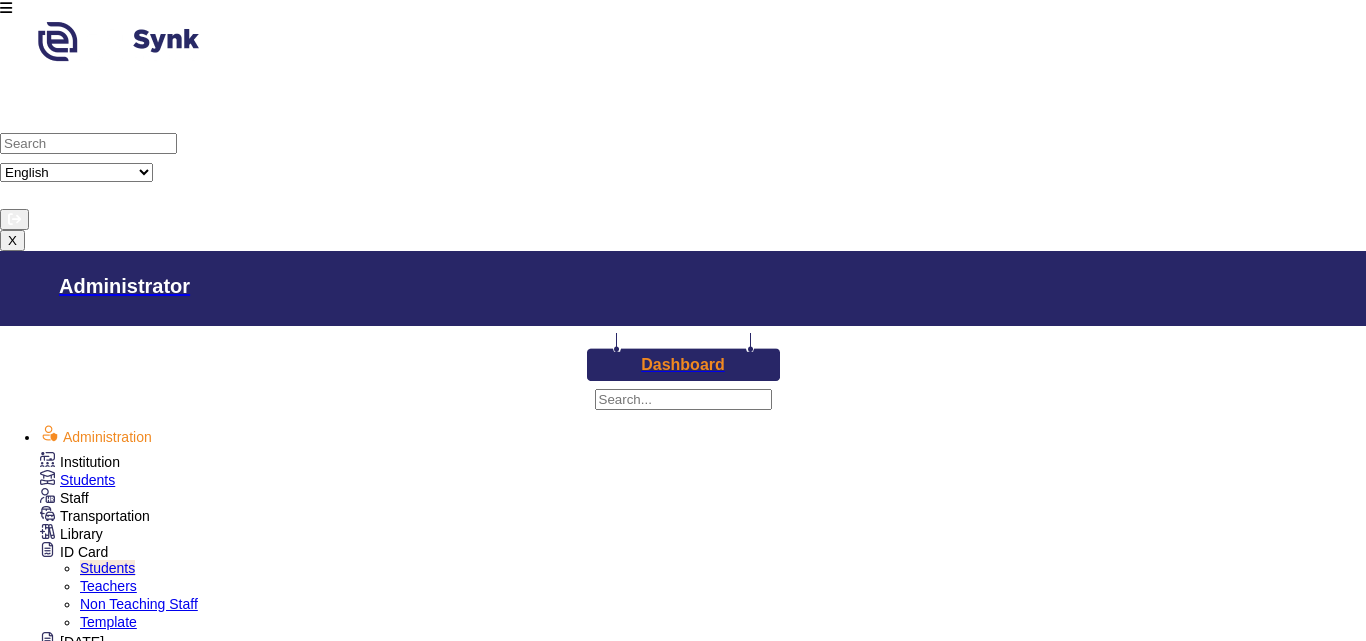 scroll, scrollTop: 0, scrollLeft: 0, axis: both 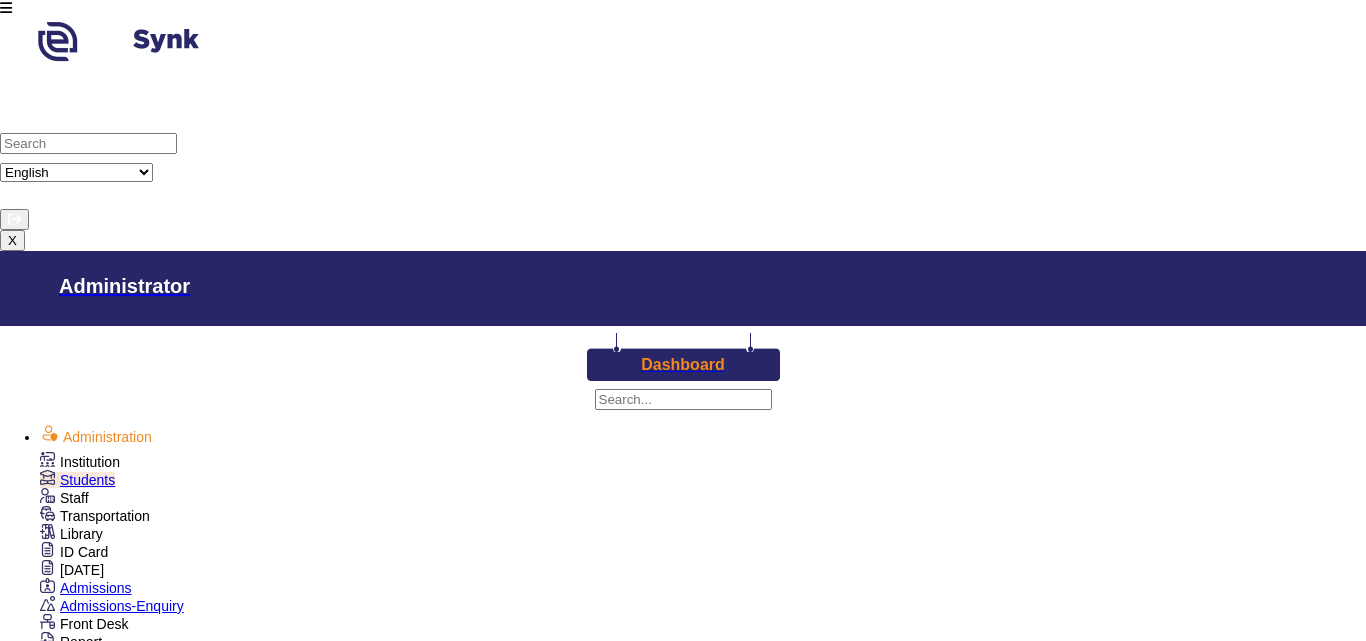 click on "Standard XII" at bounding box center [1024, 1446] 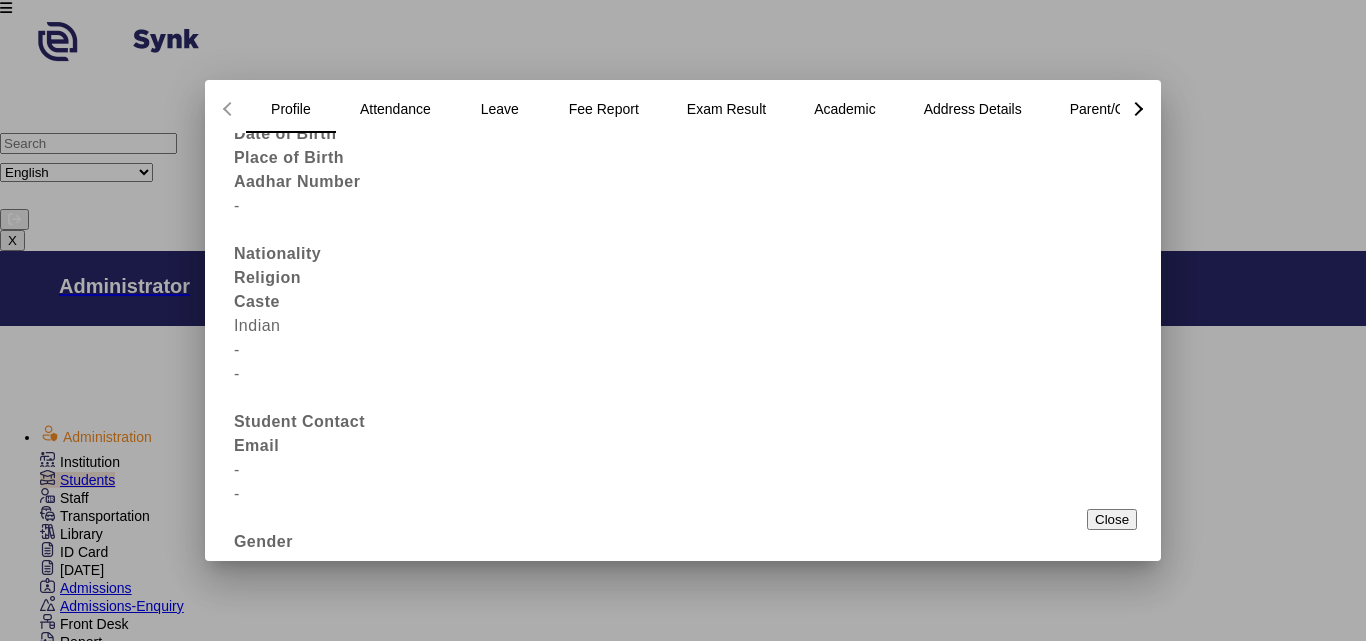 scroll, scrollTop: 0, scrollLeft: 0, axis: both 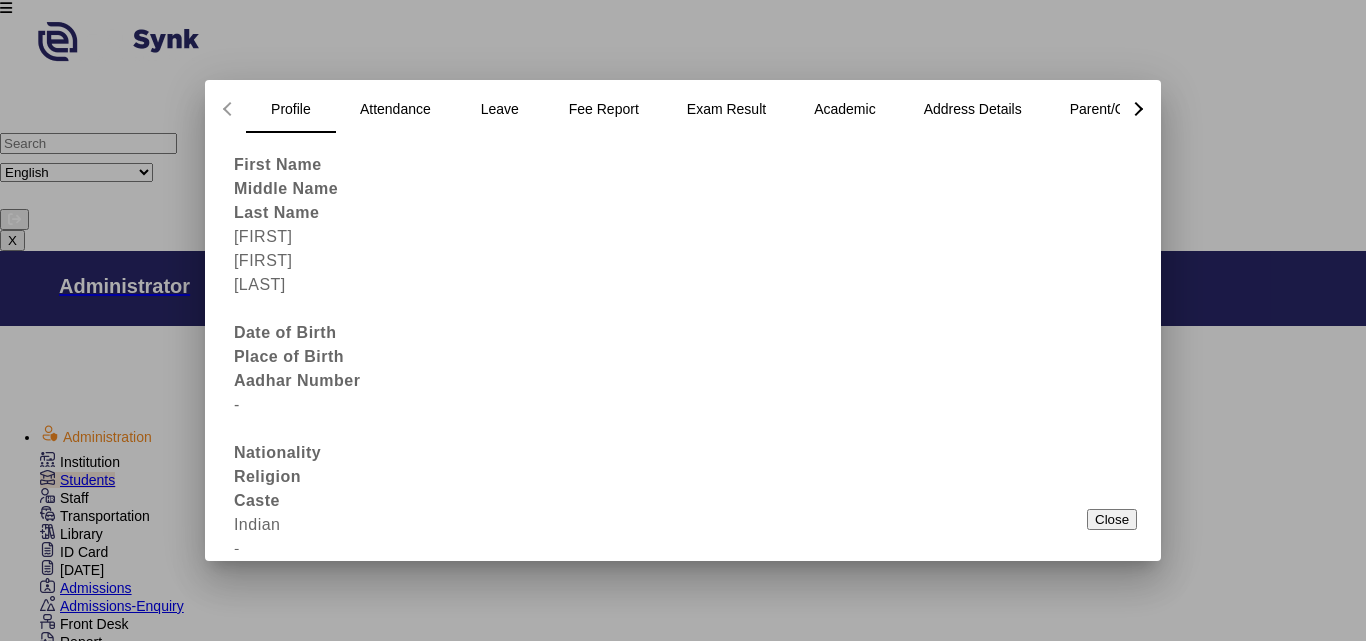click on "Hostel Detail" at bounding box center (1259, 109) 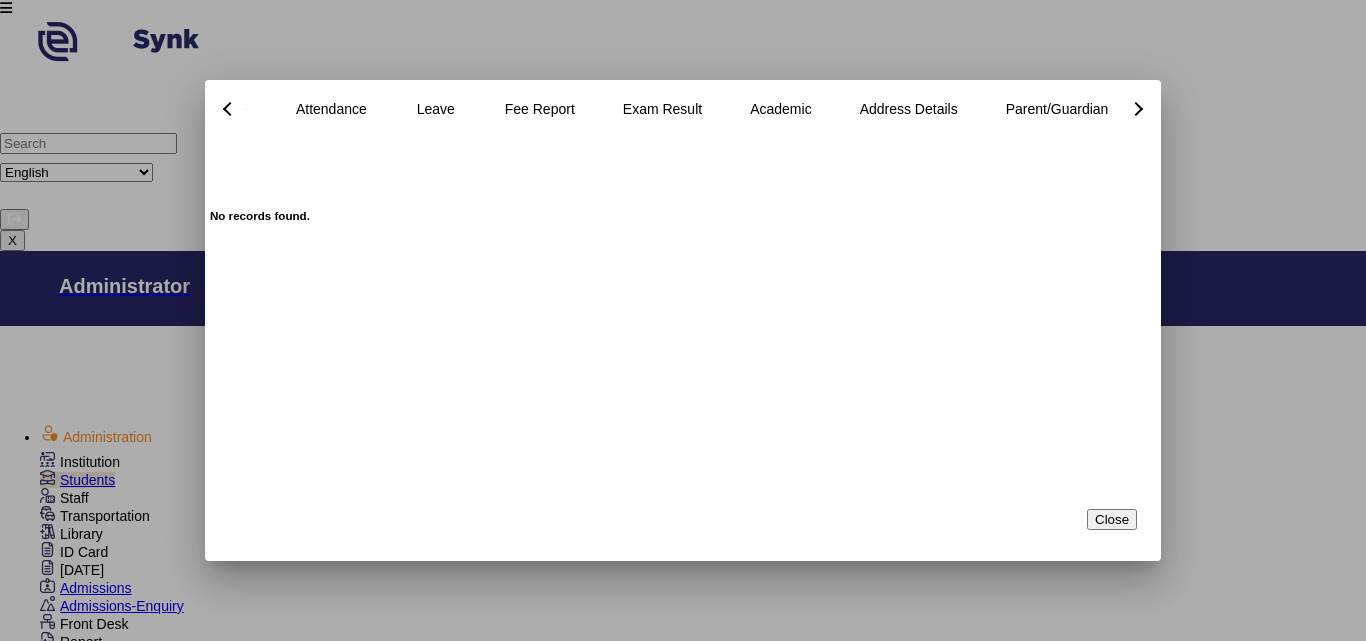 click on "Parent/Guardian" at bounding box center (1057, 109) 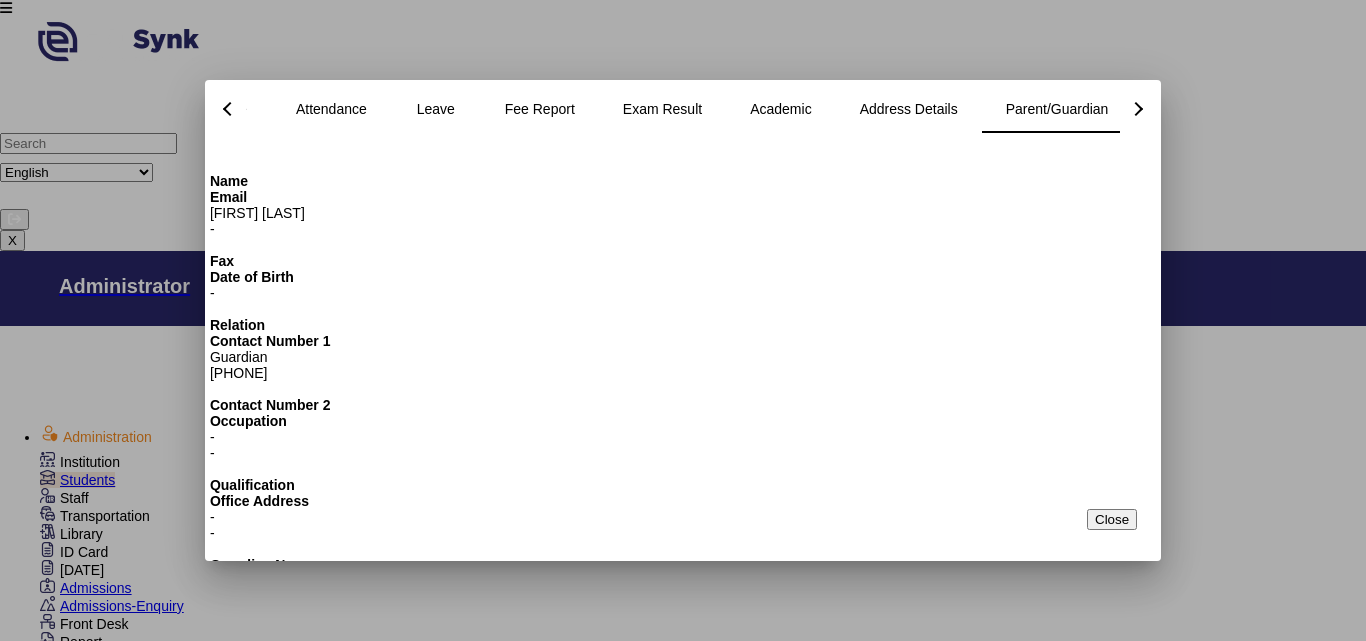 click on "Close" at bounding box center (1112, 519) 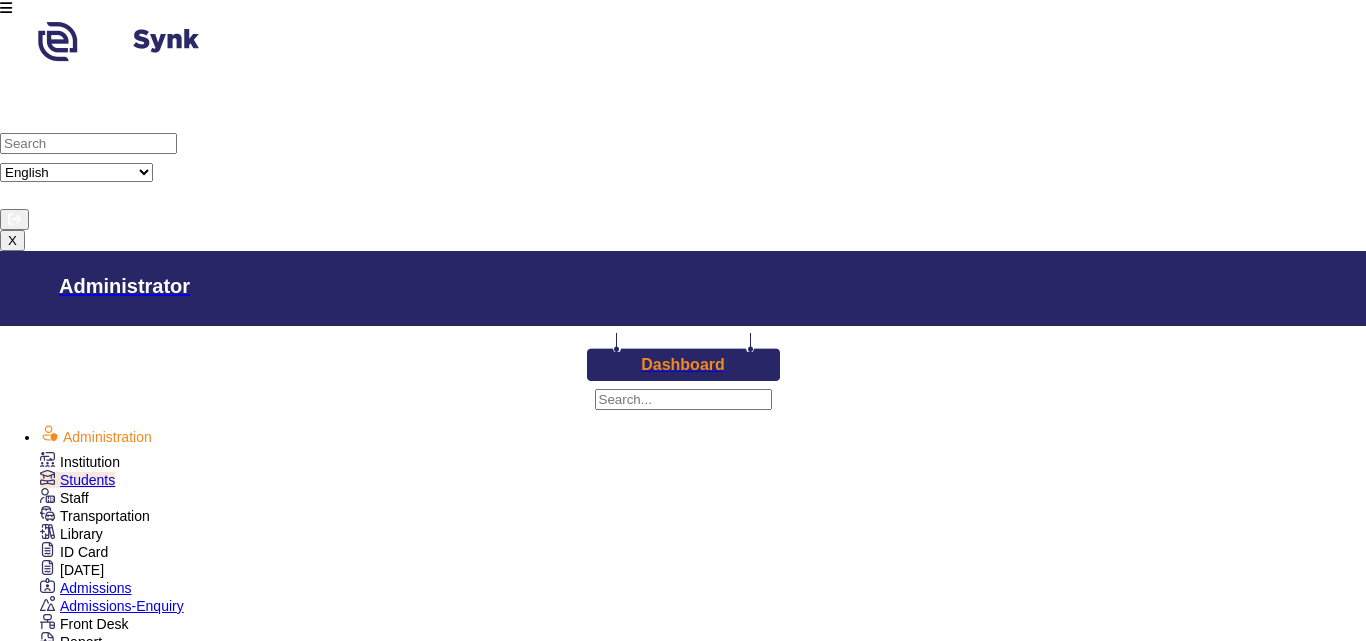 click on "sync_alt" at bounding box center [1169, 1601] 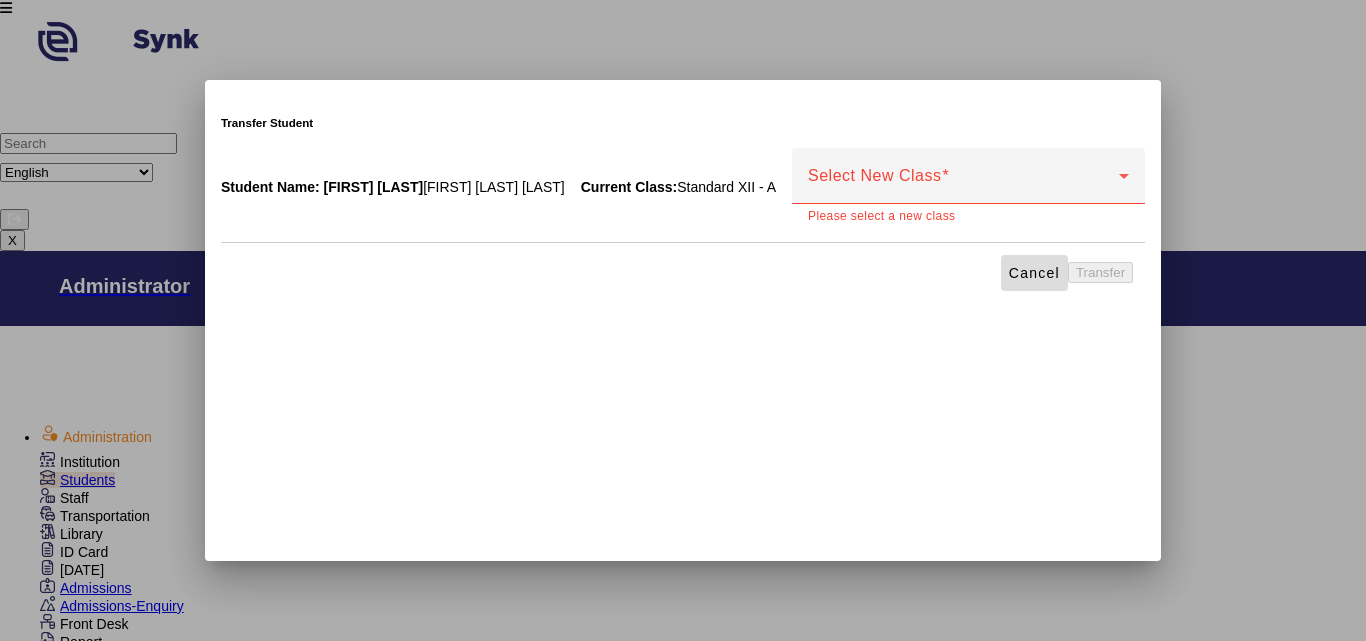 click on "Cancel" at bounding box center [1034, 273] 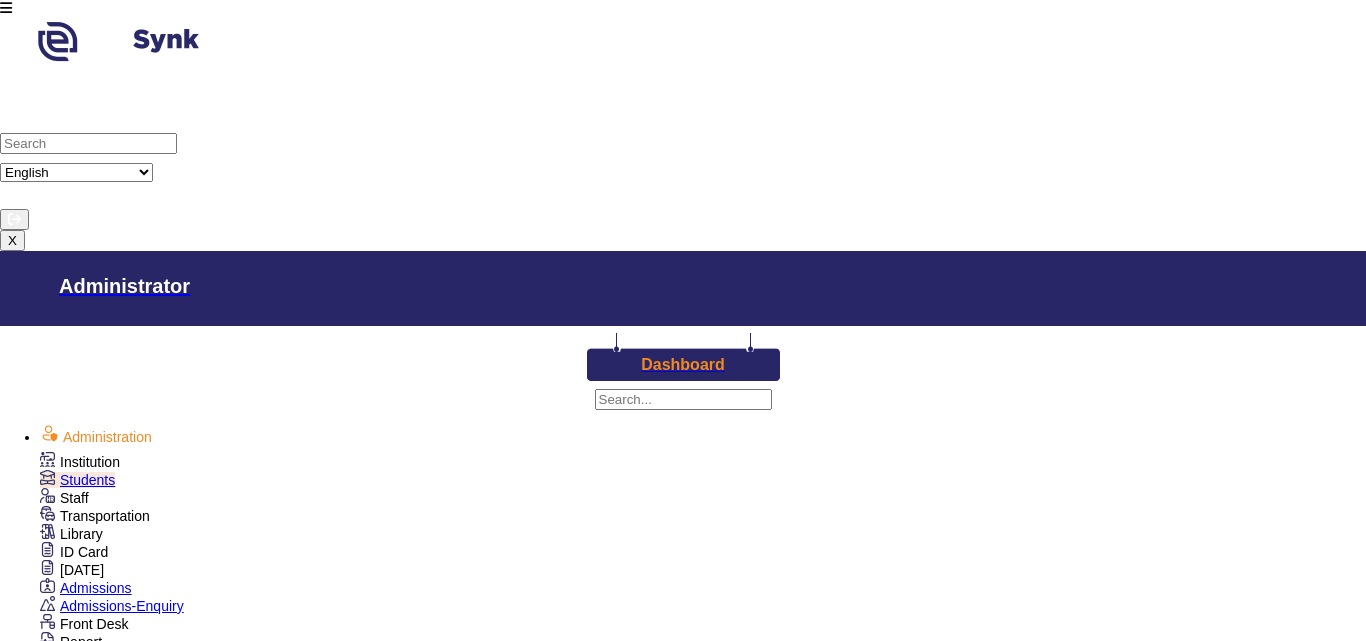 click at bounding box center [1129, 1601] 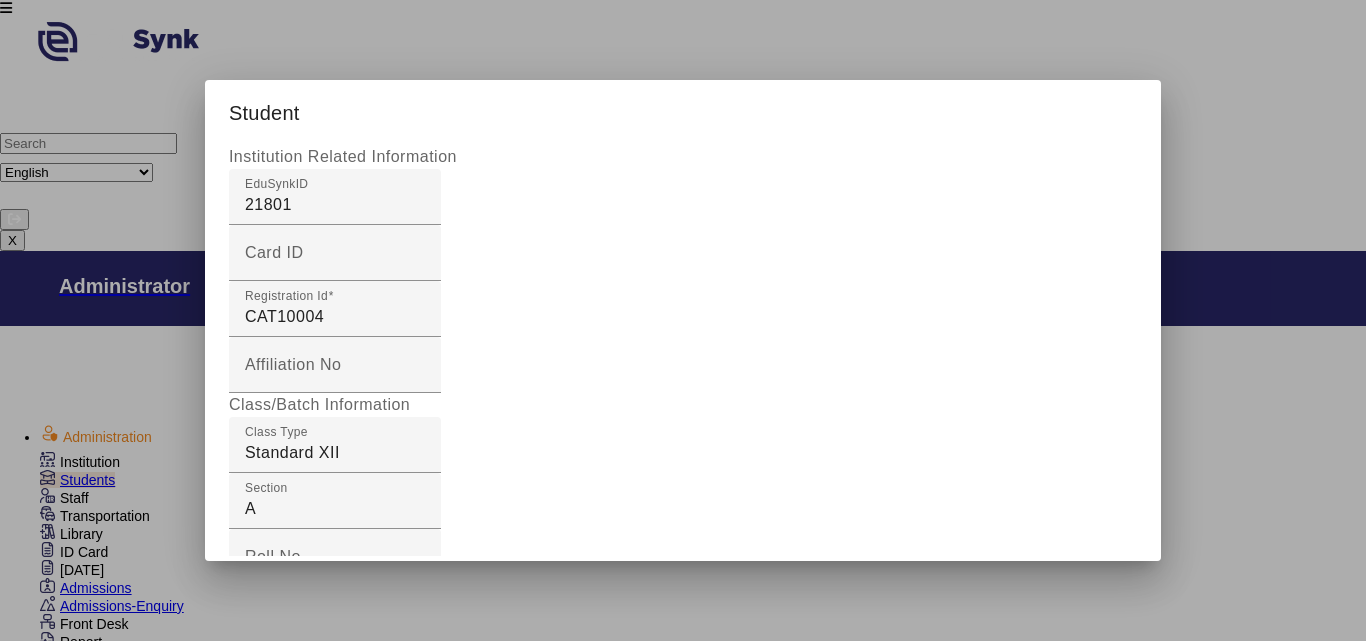 scroll, scrollTop: 2690, scrollLeft: 0, axis: vertical 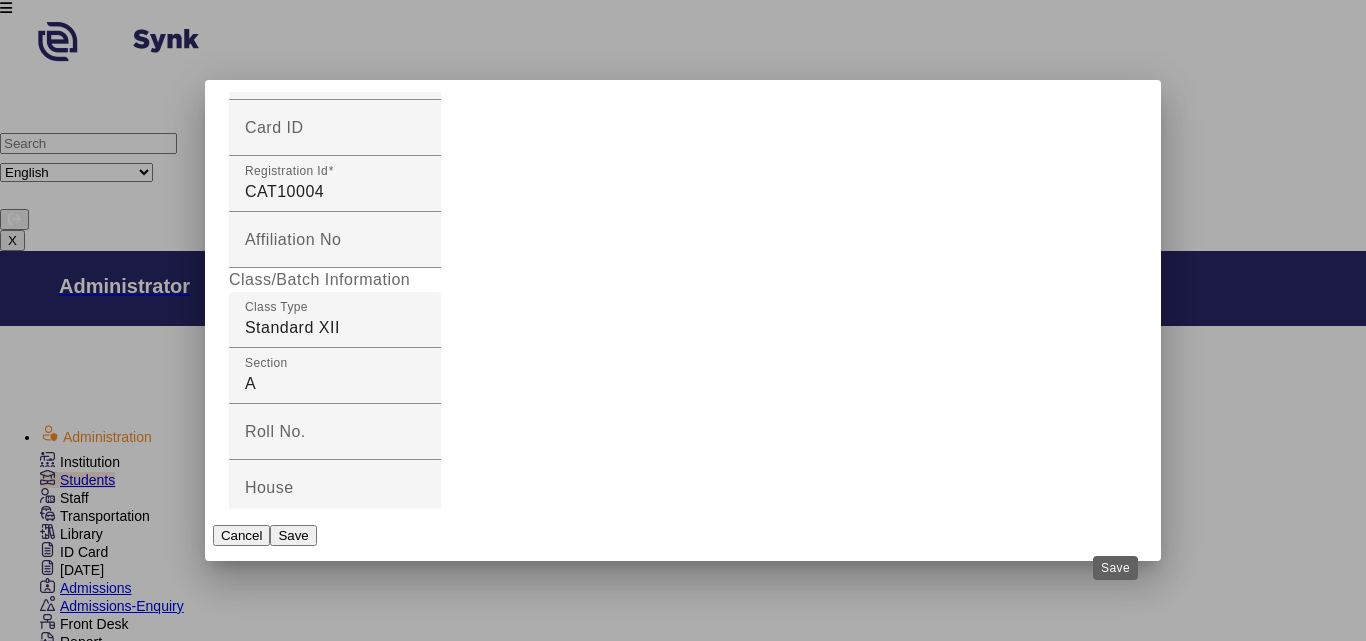 click on "Save" at bounding box center [293, 535] 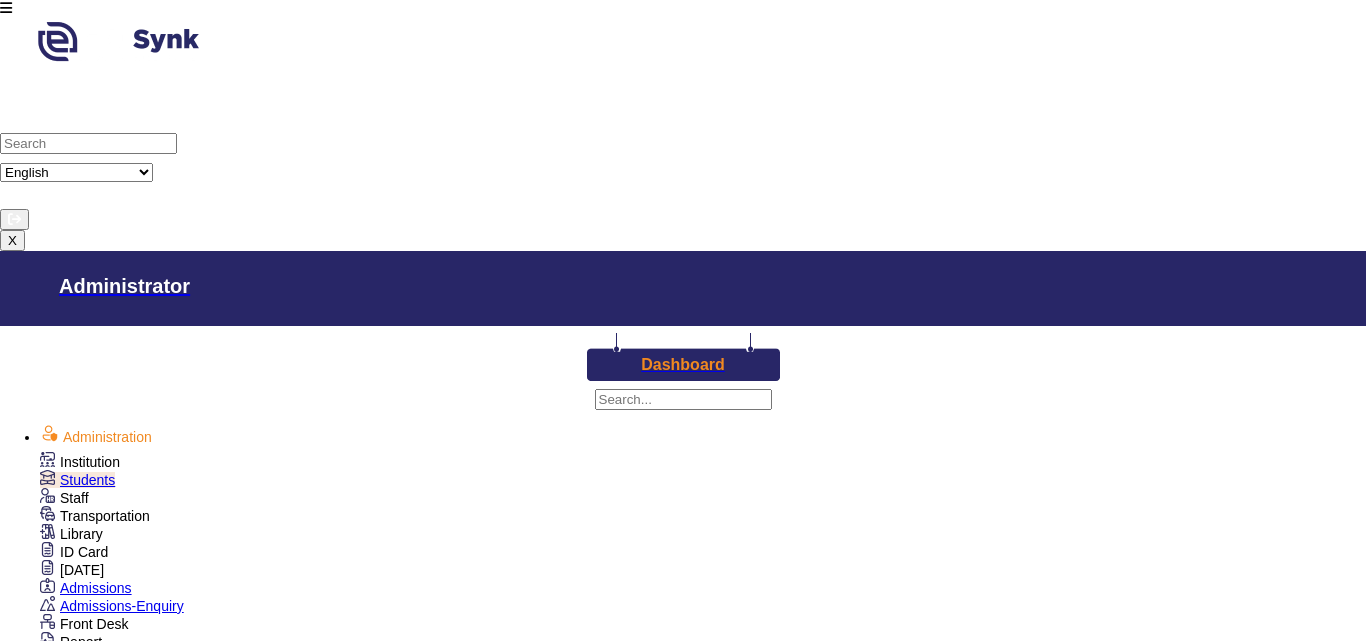 scroll, scrollTop: 200, scrollLeft: 0, axis: vertical 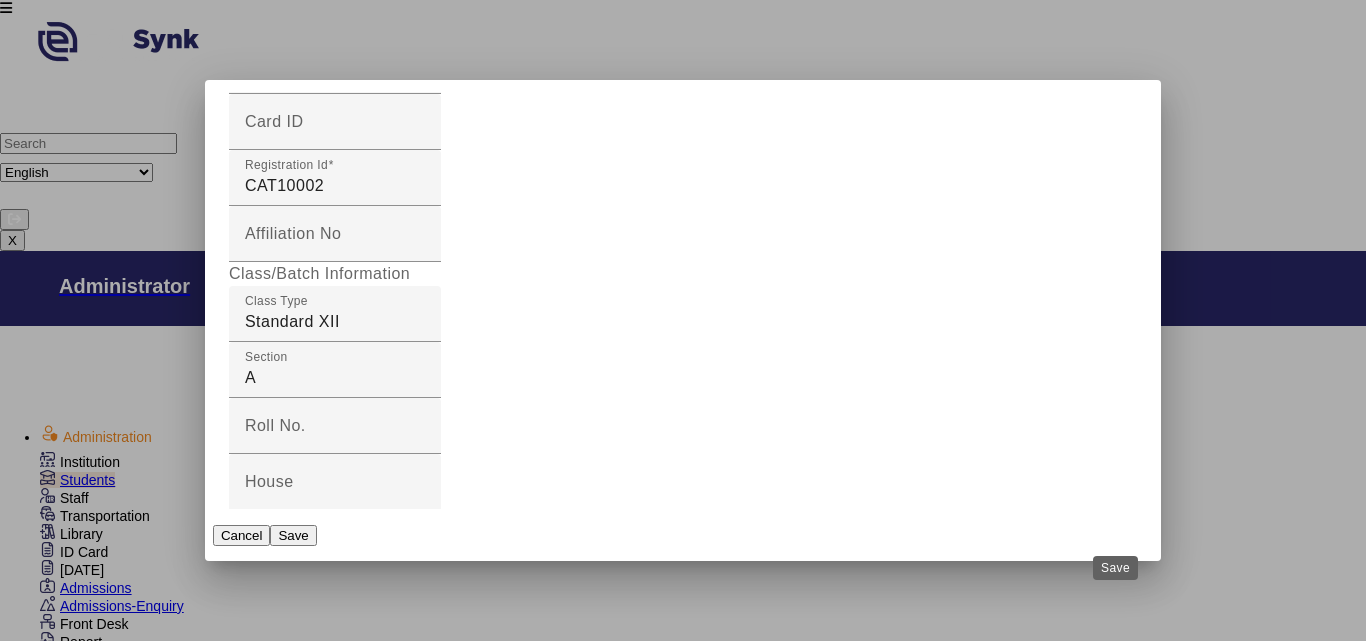 click on "Save" at bounding box center [293, 535] 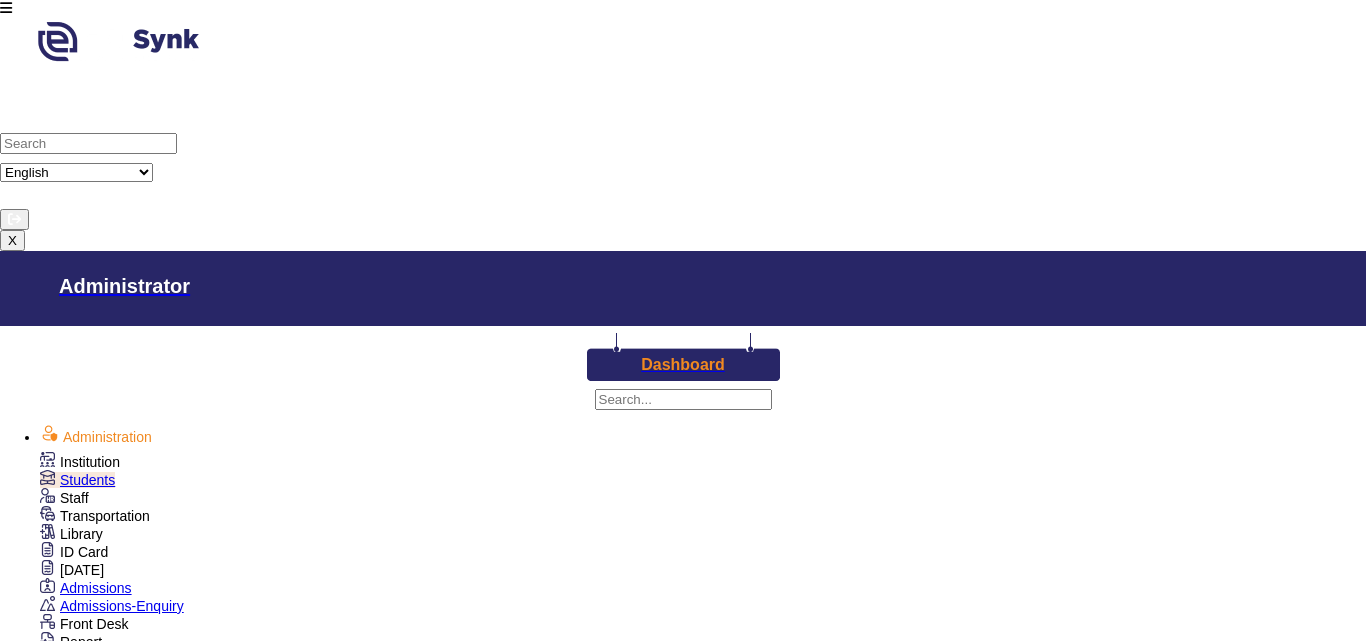 scroll, scrollTop: 0, scrollLeft: 0, axis: both 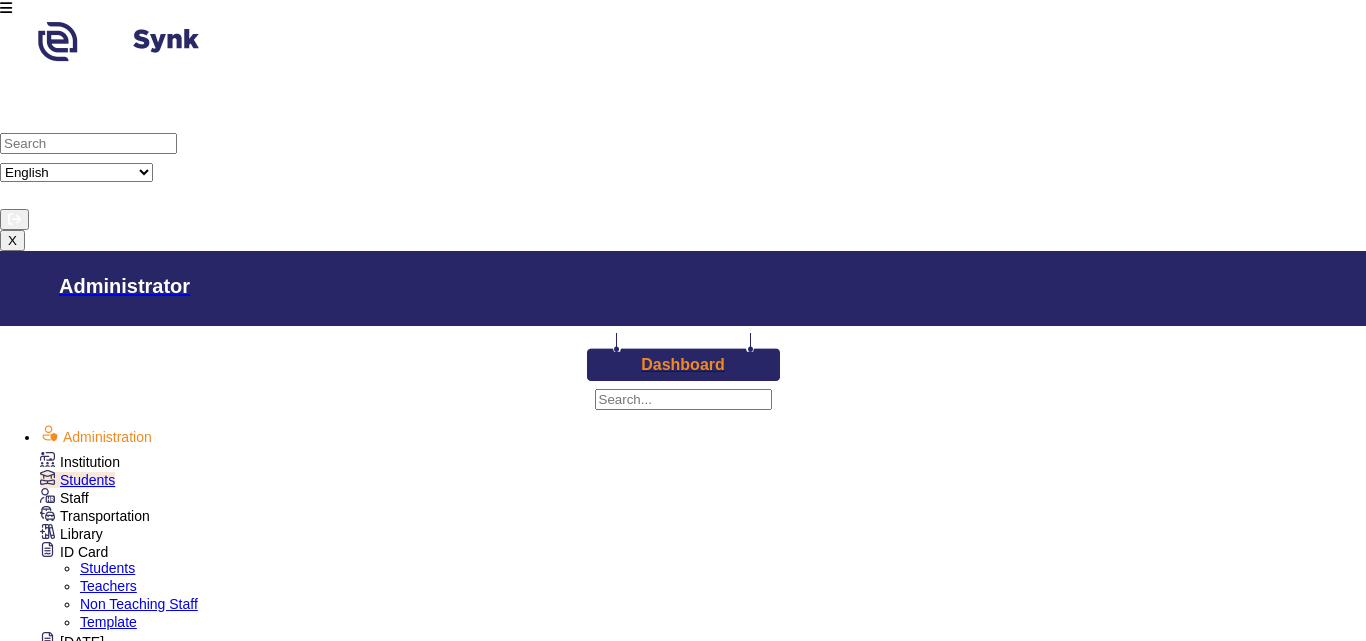 click on "Students" at bounding box center (107, 568) 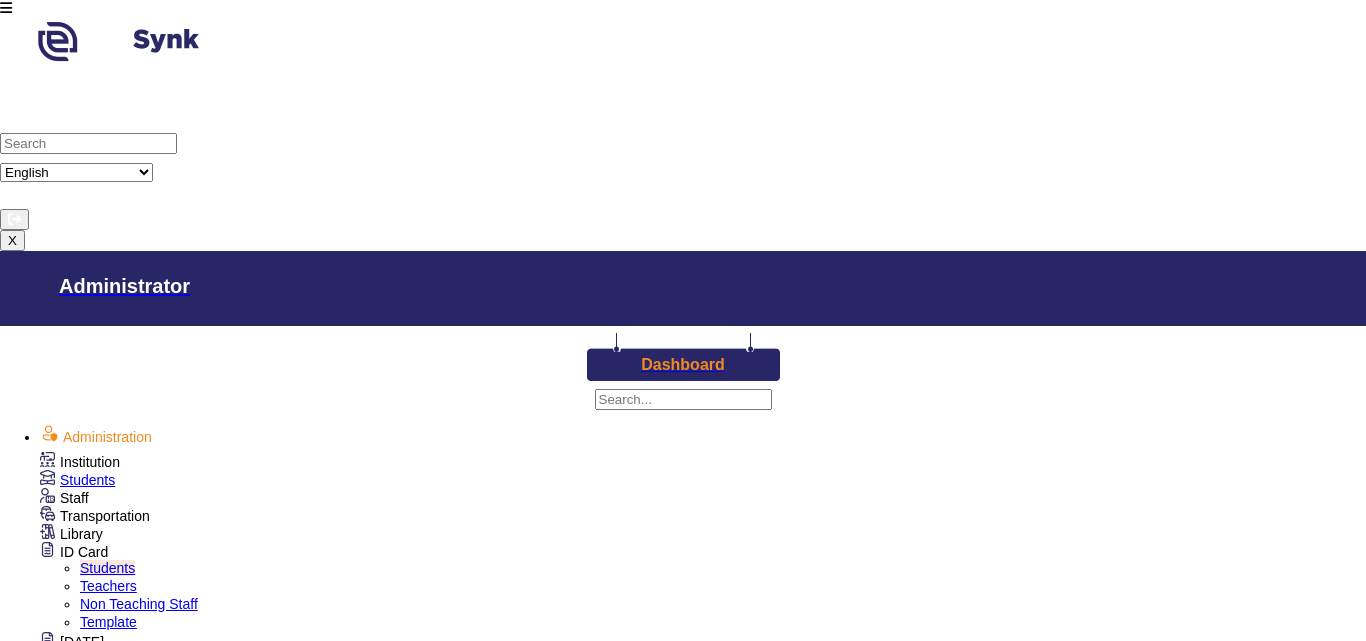 click on "Standard XII" at bounding box center (1016, 1501) 